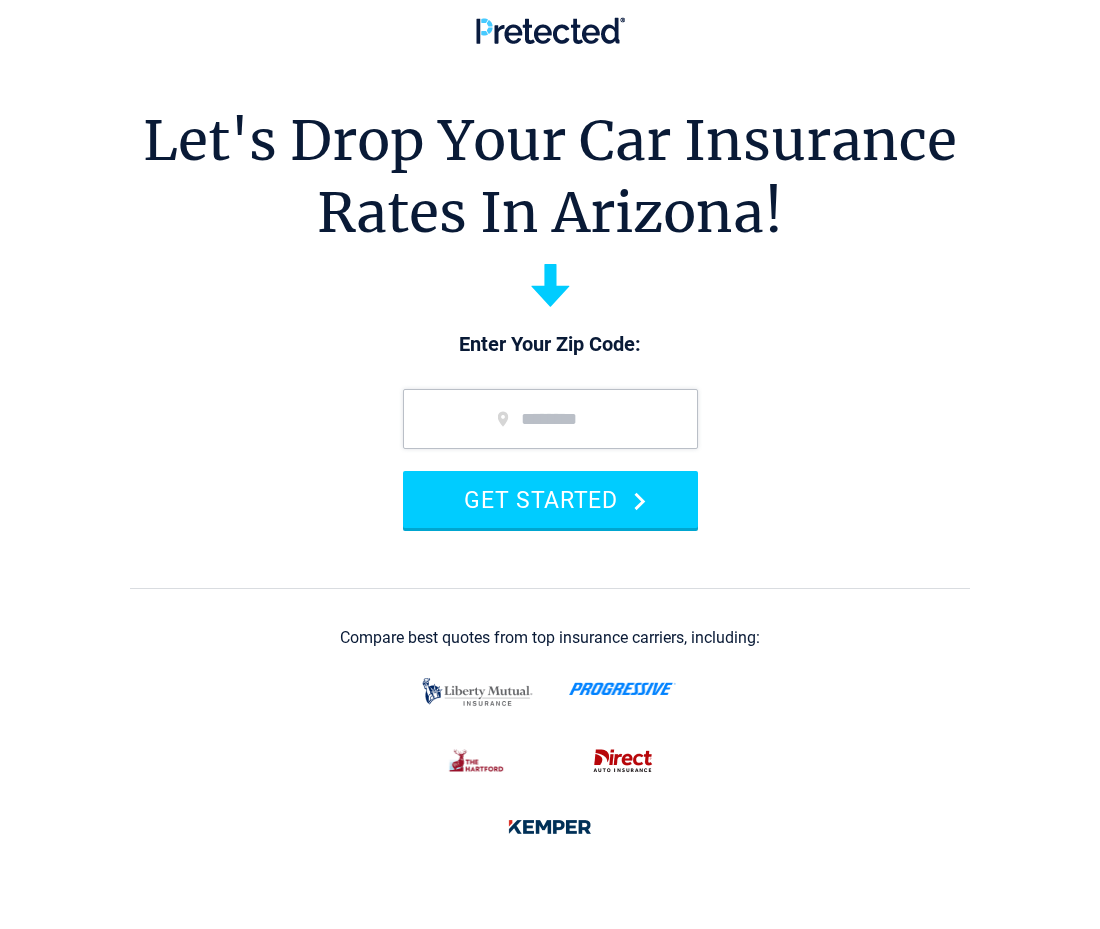 scroll, scrollTop: 0, scrollLeft: 0, axis: both 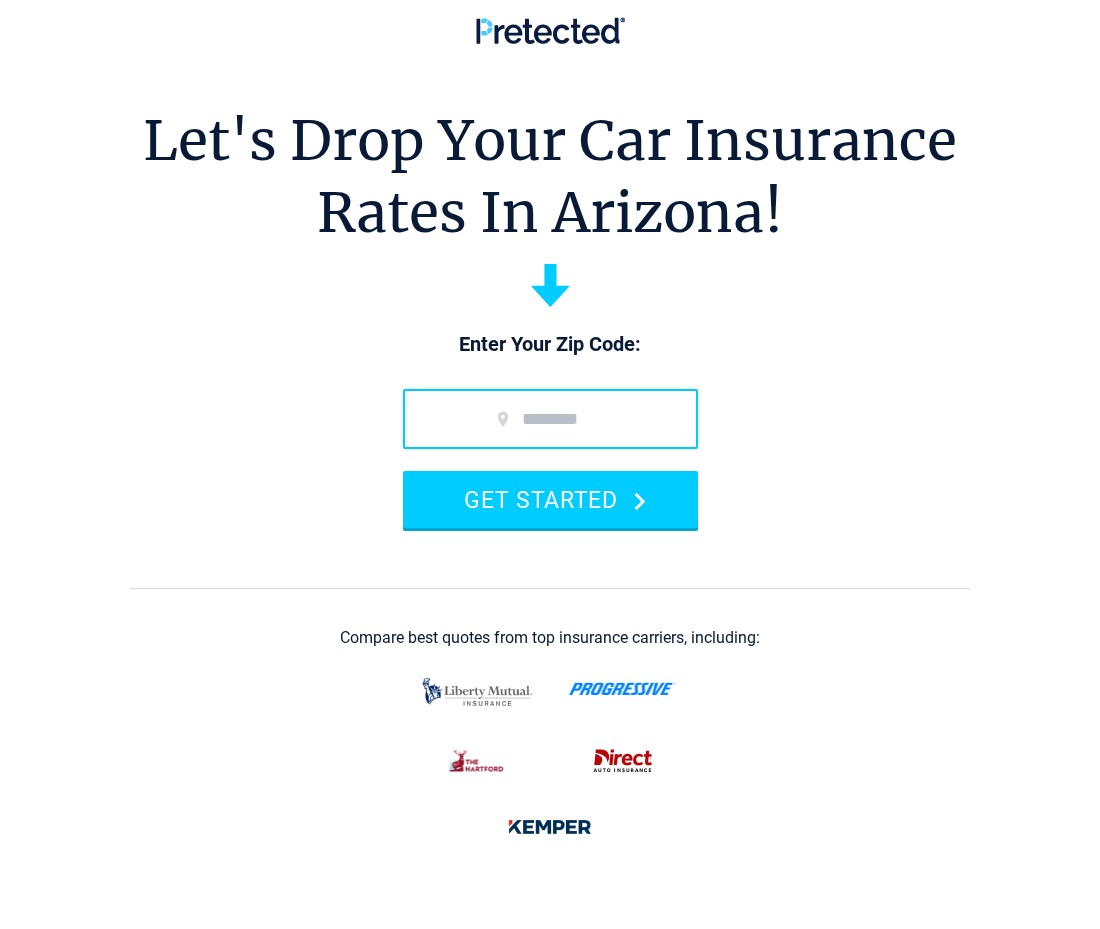 click at bounding box center (550, 419) 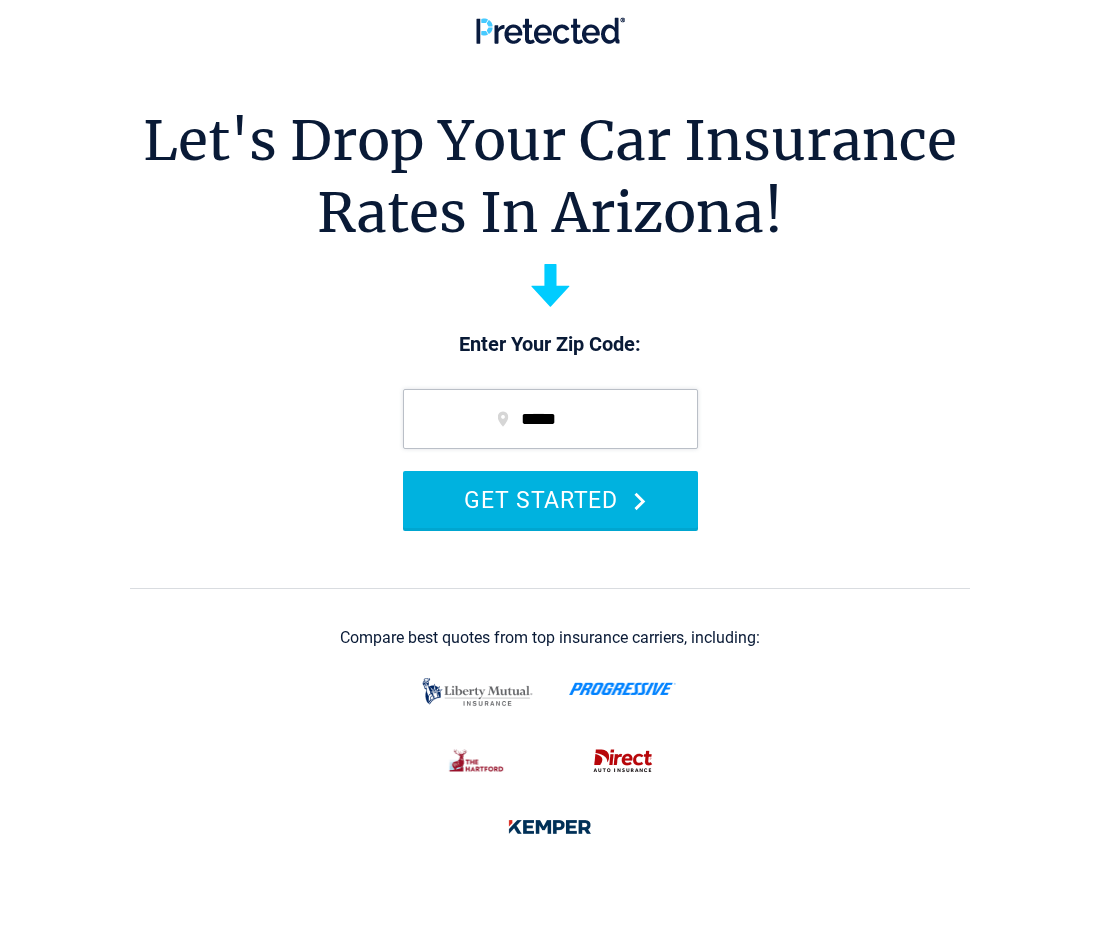 type on "*****" 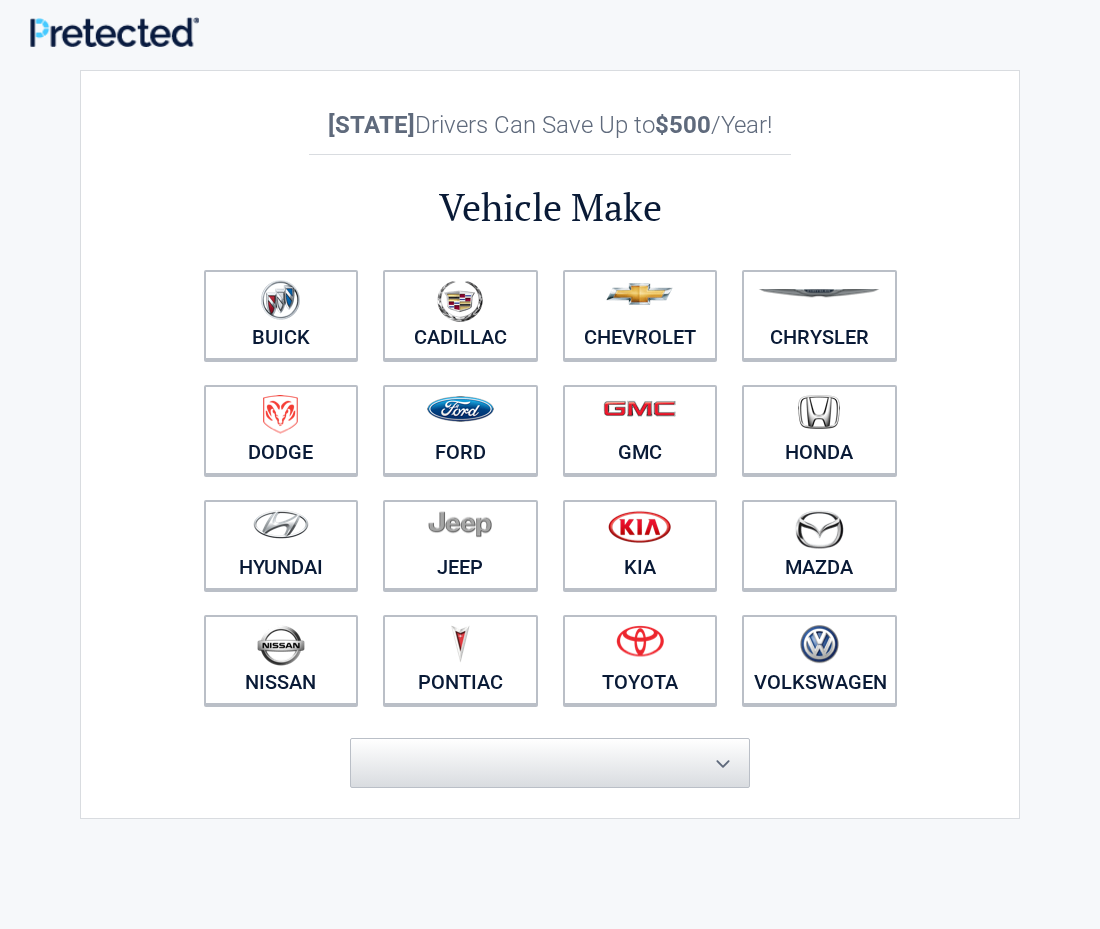 scroll, scrollTop: 0, scrollLeft: 0, axis: both 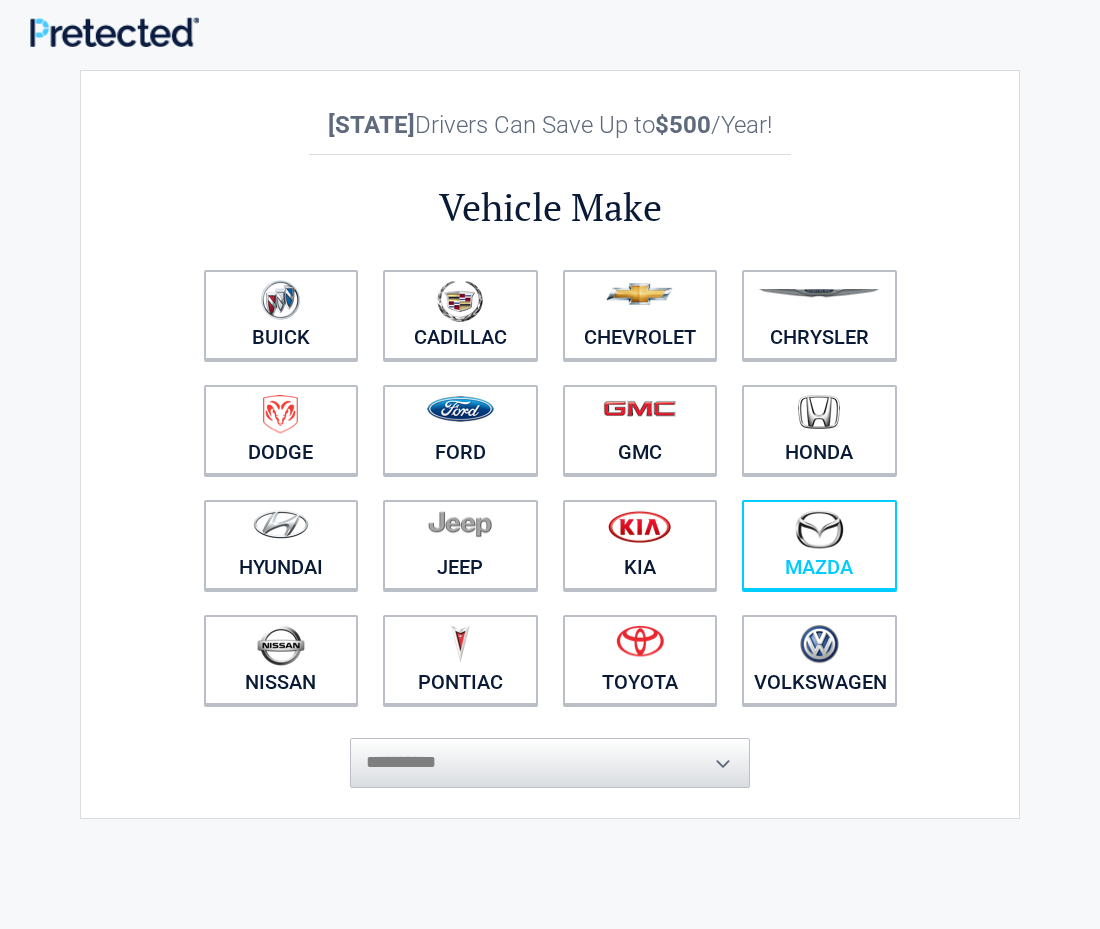 click at bounding box center (819, 529) 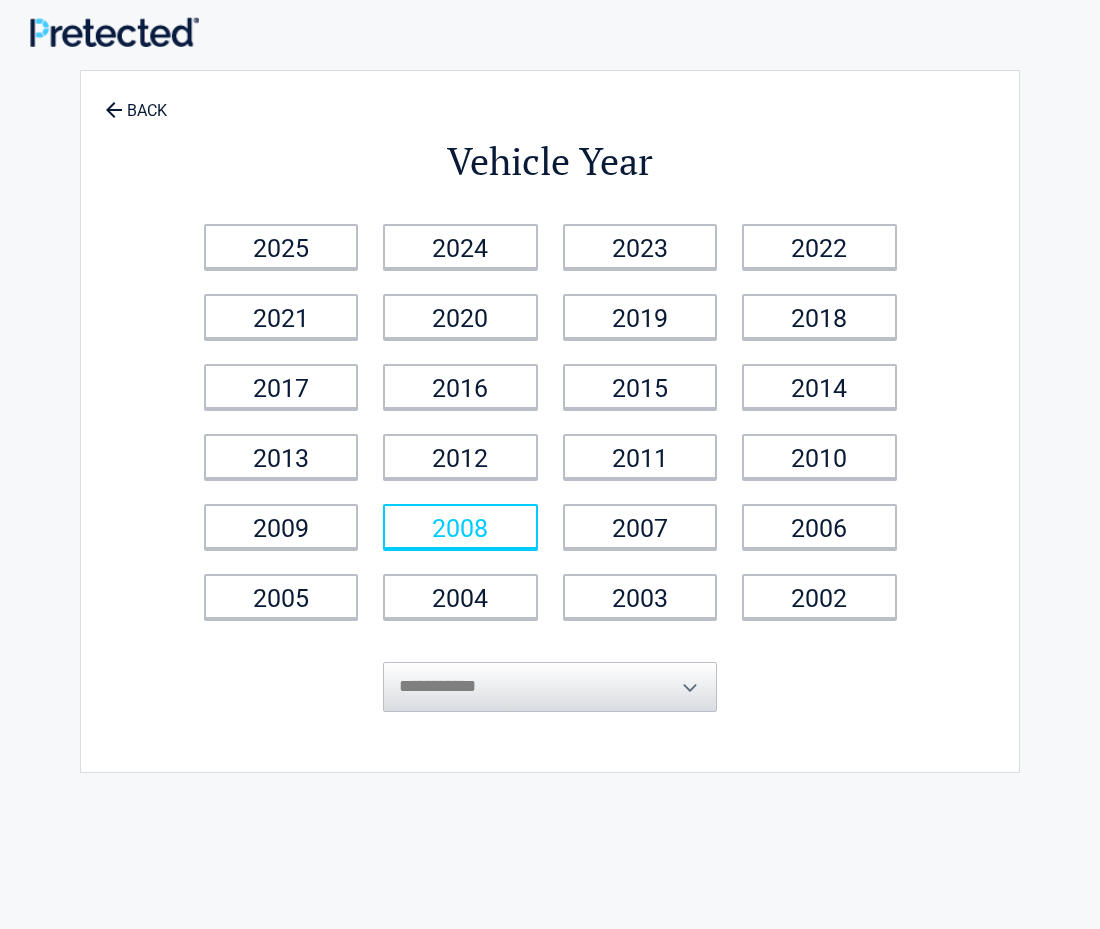 click on "2008" at bounding box center [460, 526] 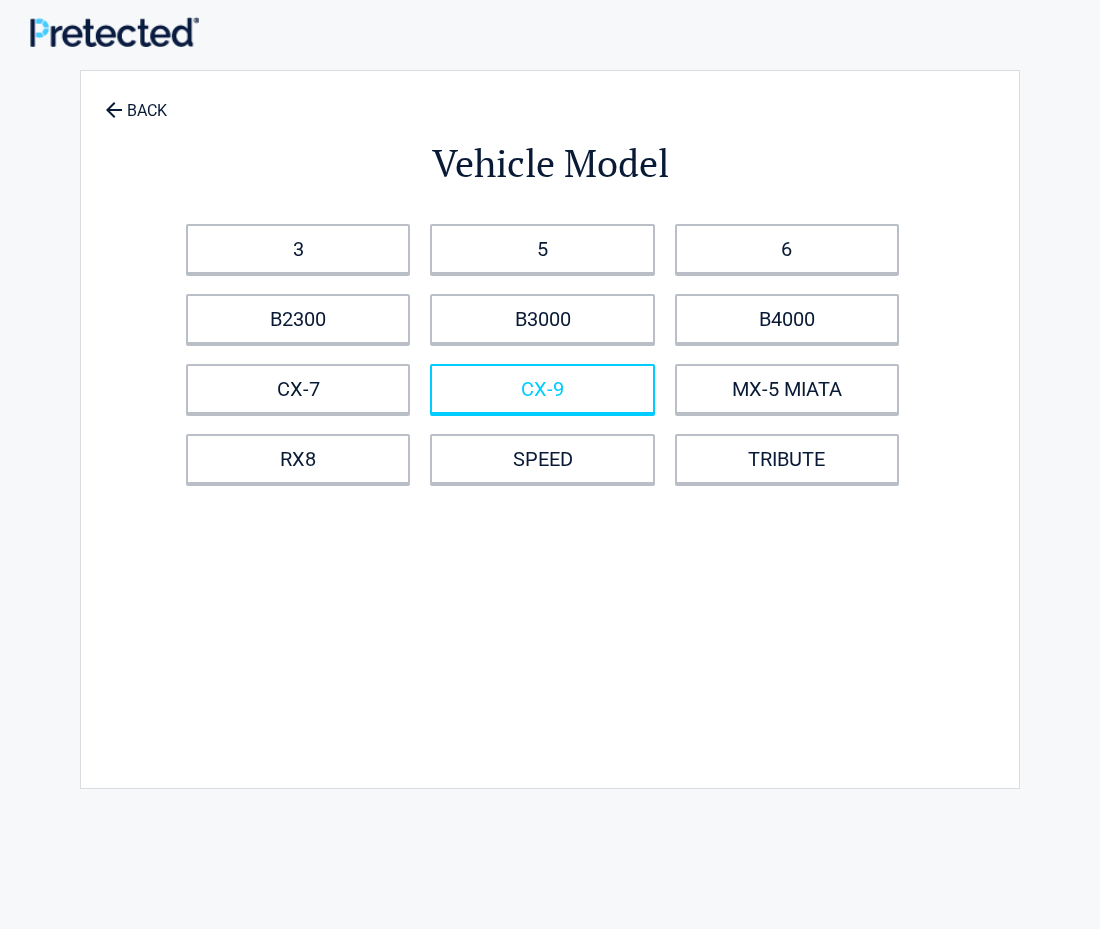 click on "CX-9" at bounding box center (542, 389) 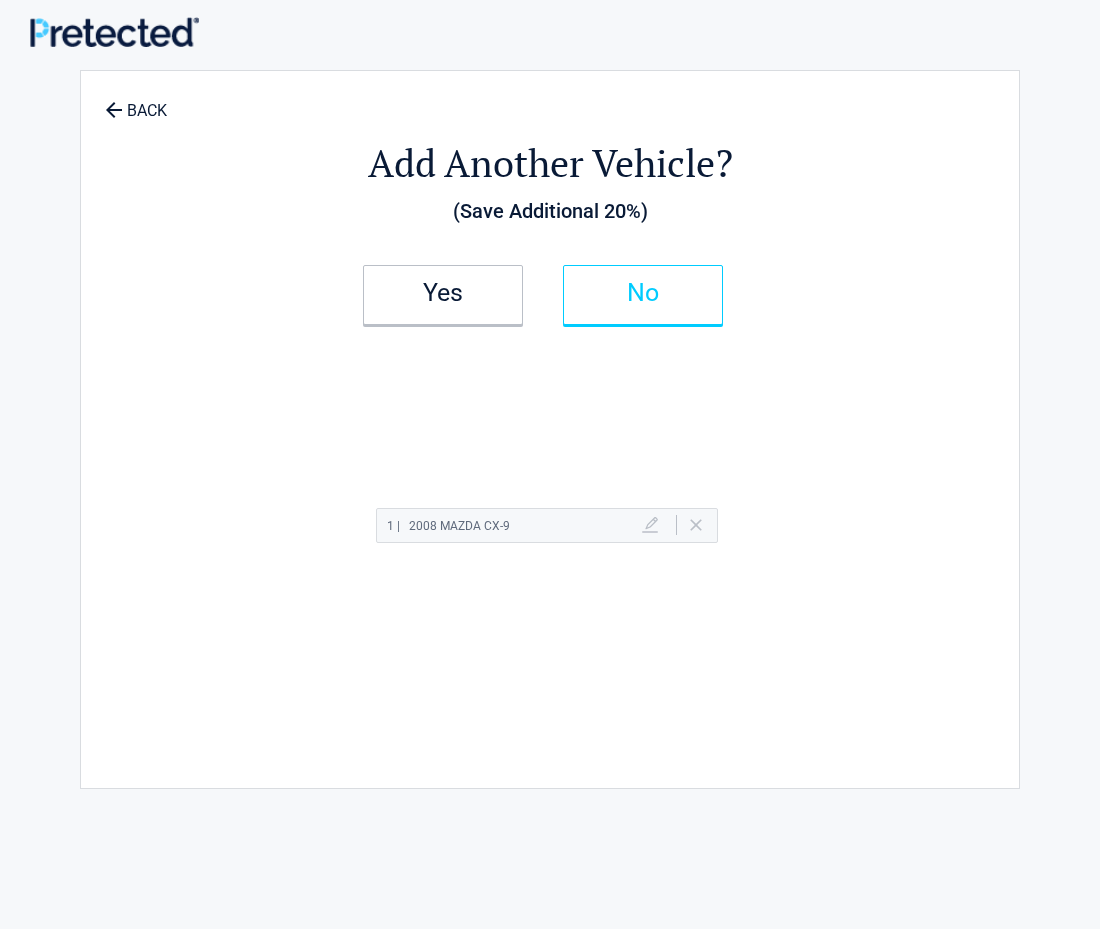 click on "No" at bounding box center (643, 293) 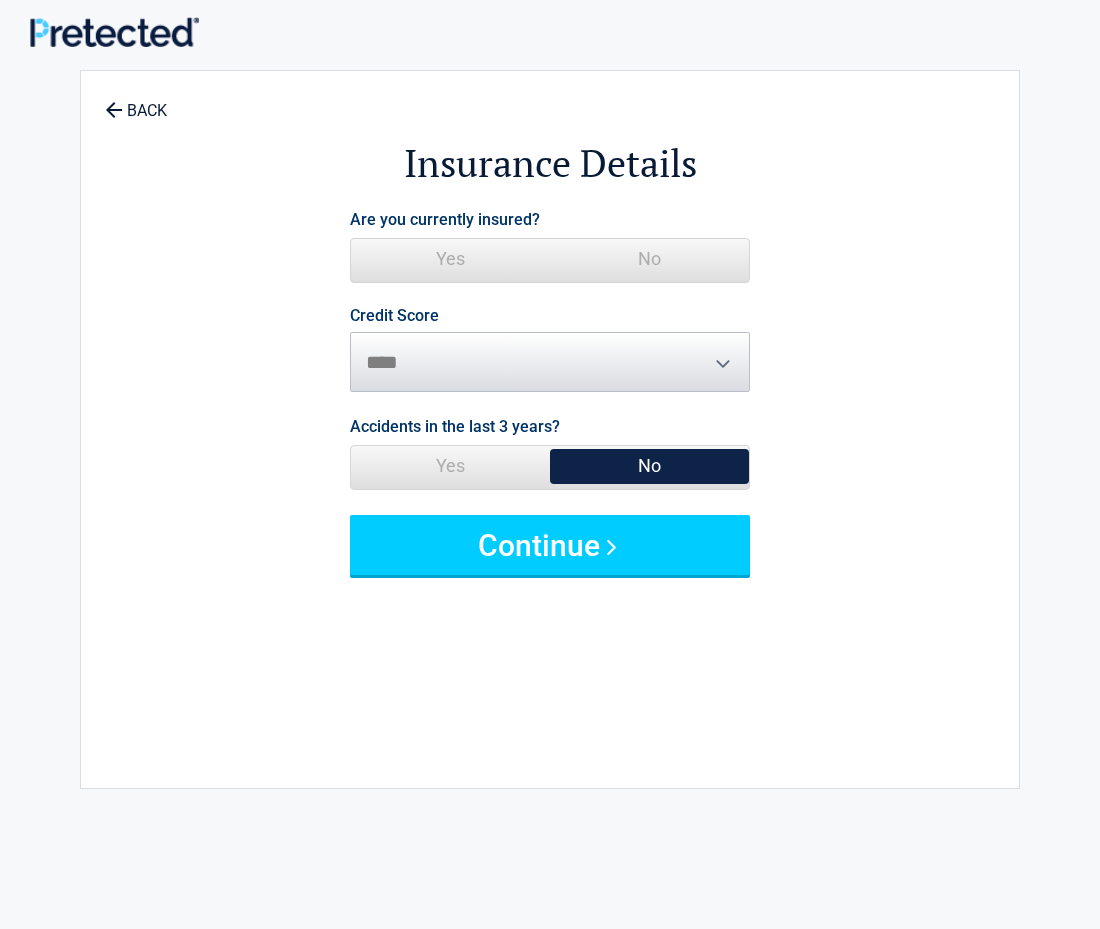 click on "No" at bounding box center (649, 259) 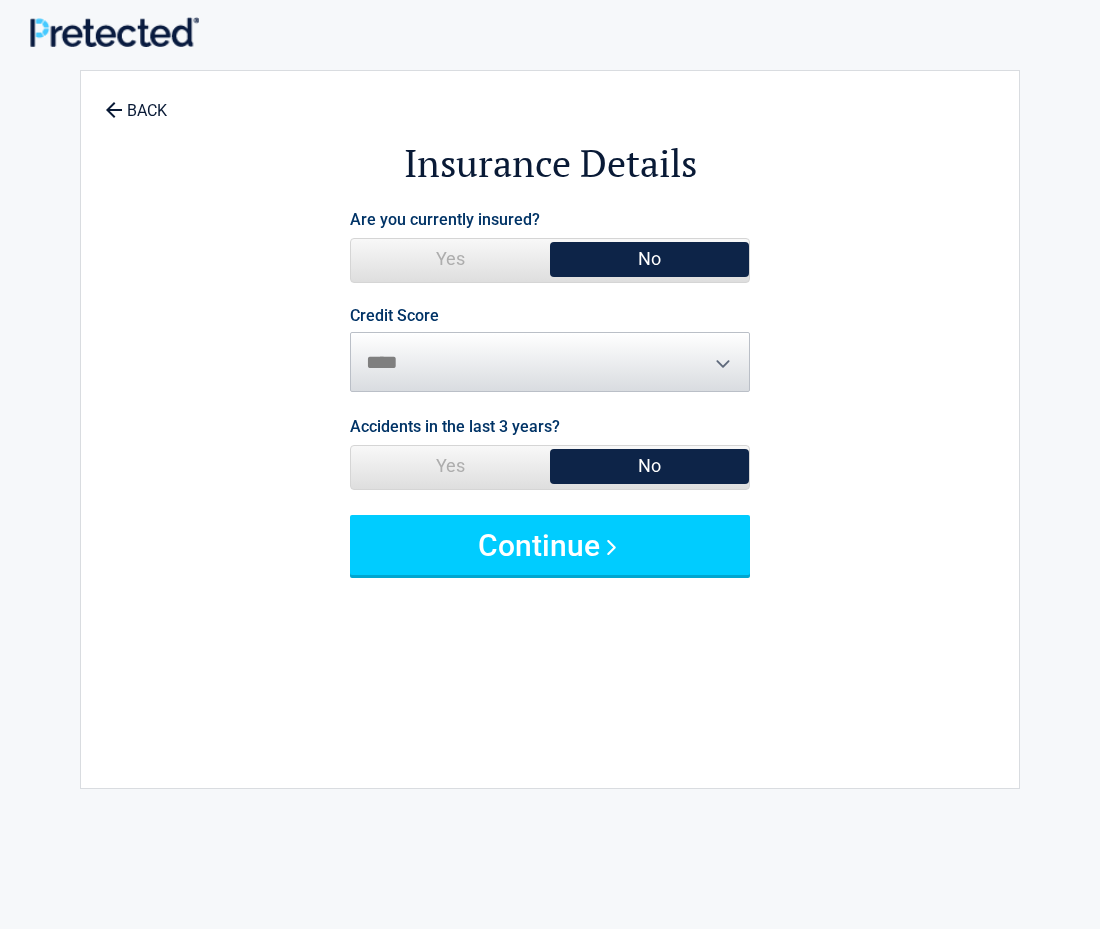 click on "No" at bounding box center (649, 259) 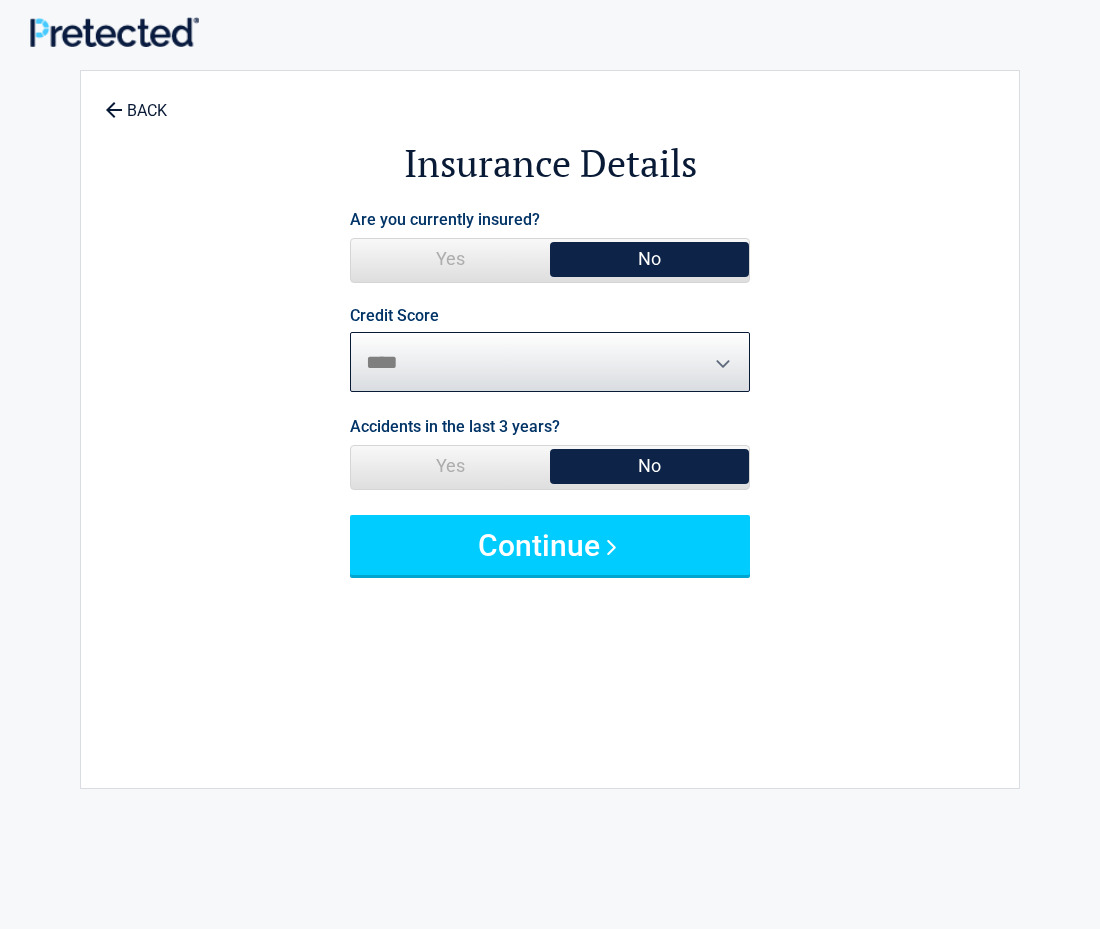 click on "*********
****
*******
****" at bounding box center [550, 362] 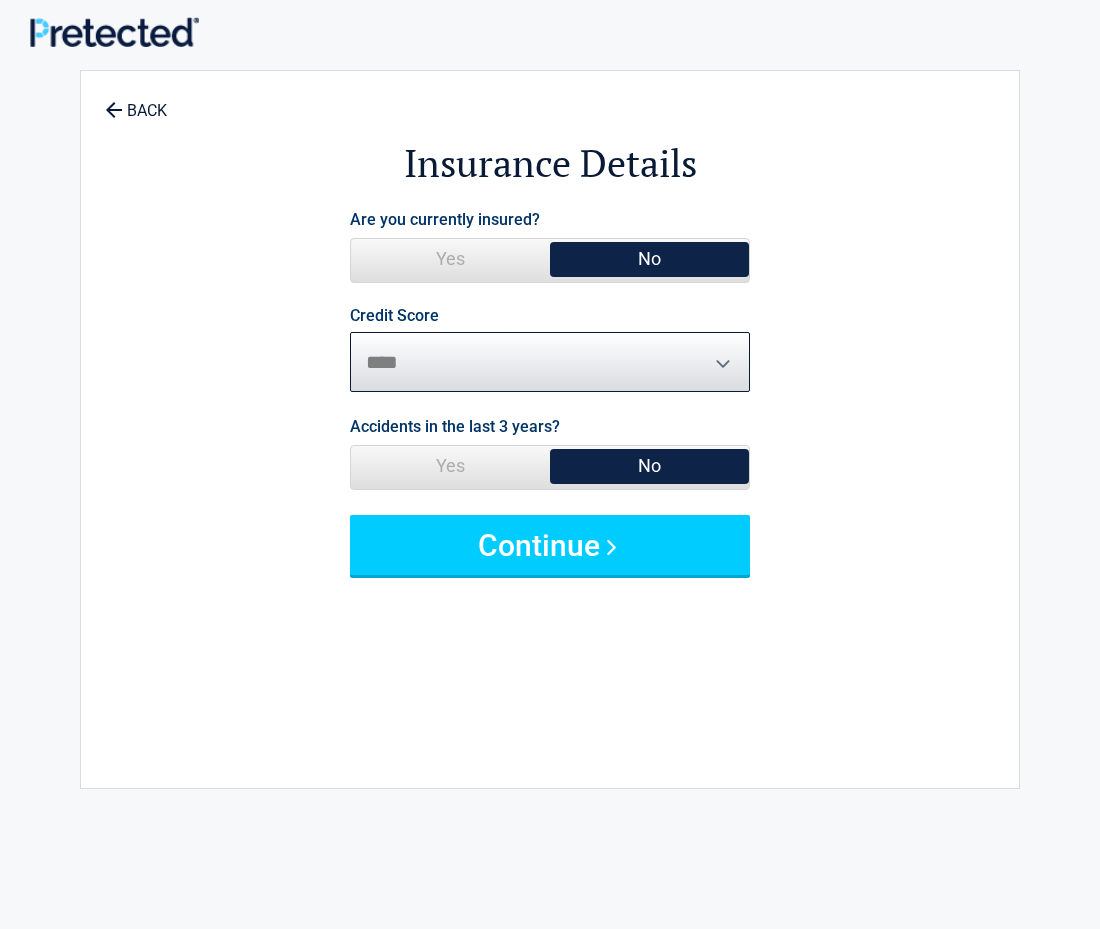 select on "*******" 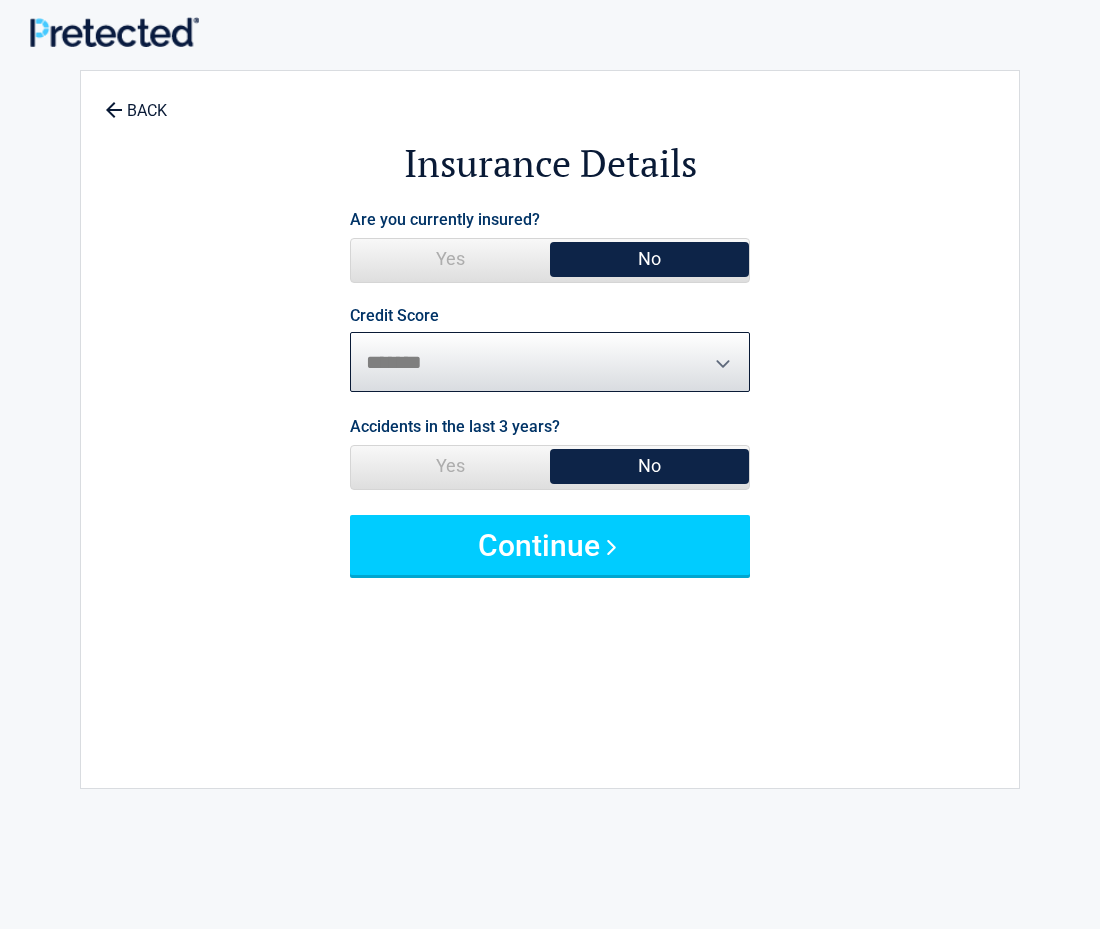 click on "*********
****
*******
****" at bounding box center [550, 362] 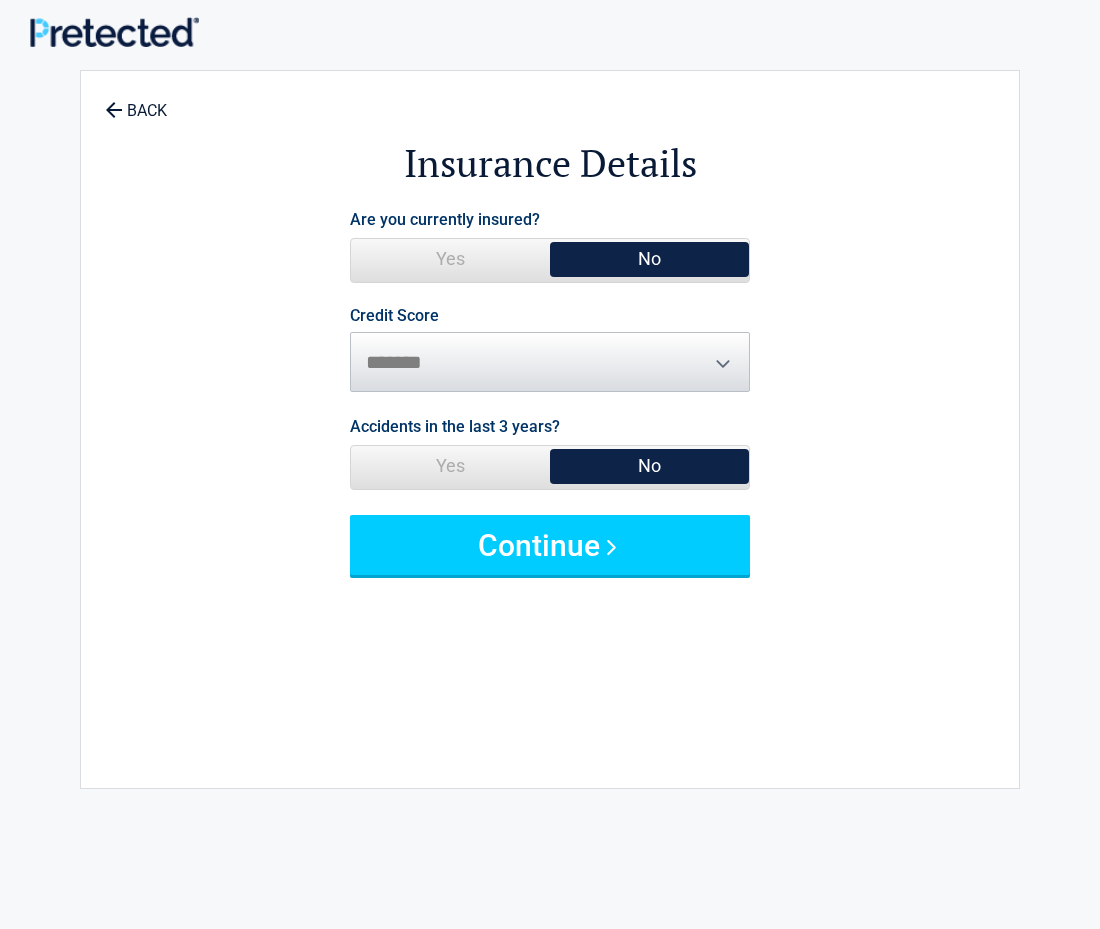 click on "No" at bounding box center [649, 466] 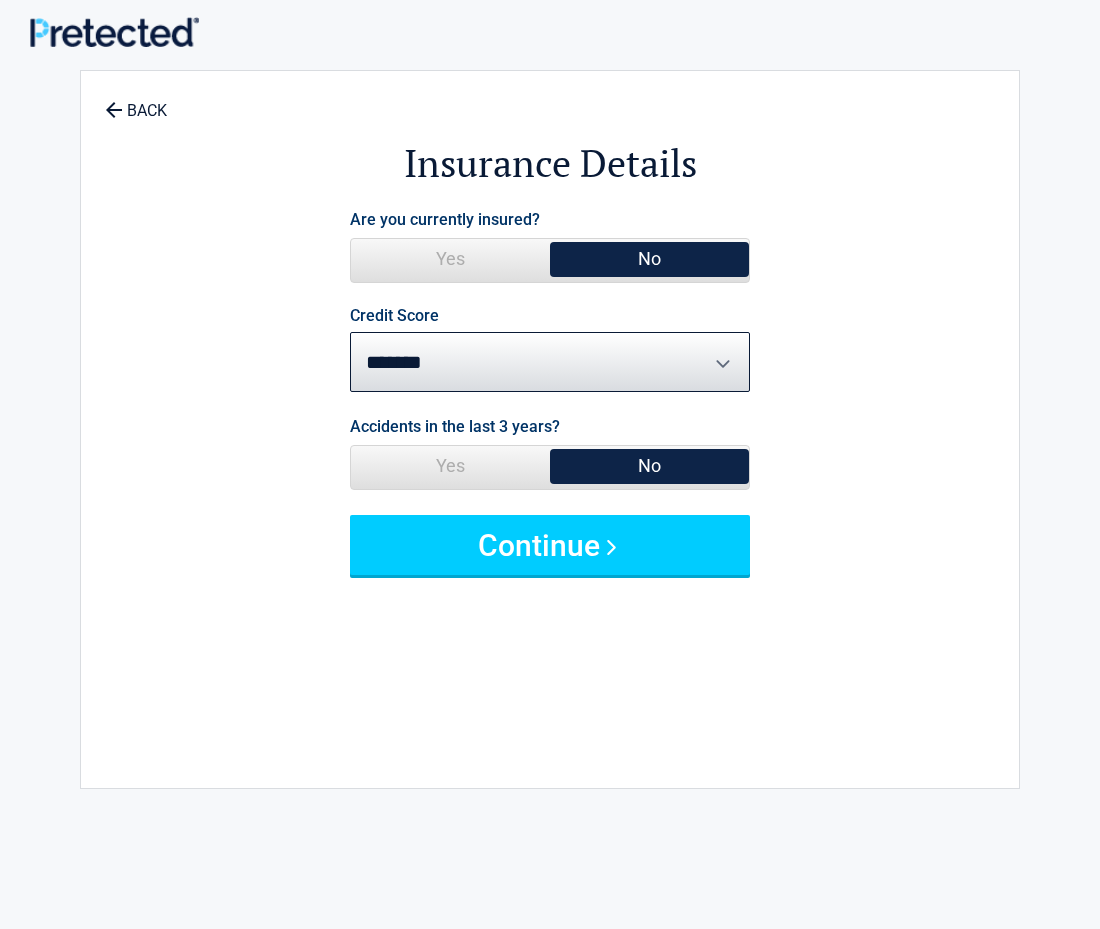 click on "No" at bounding box center [649, 466] 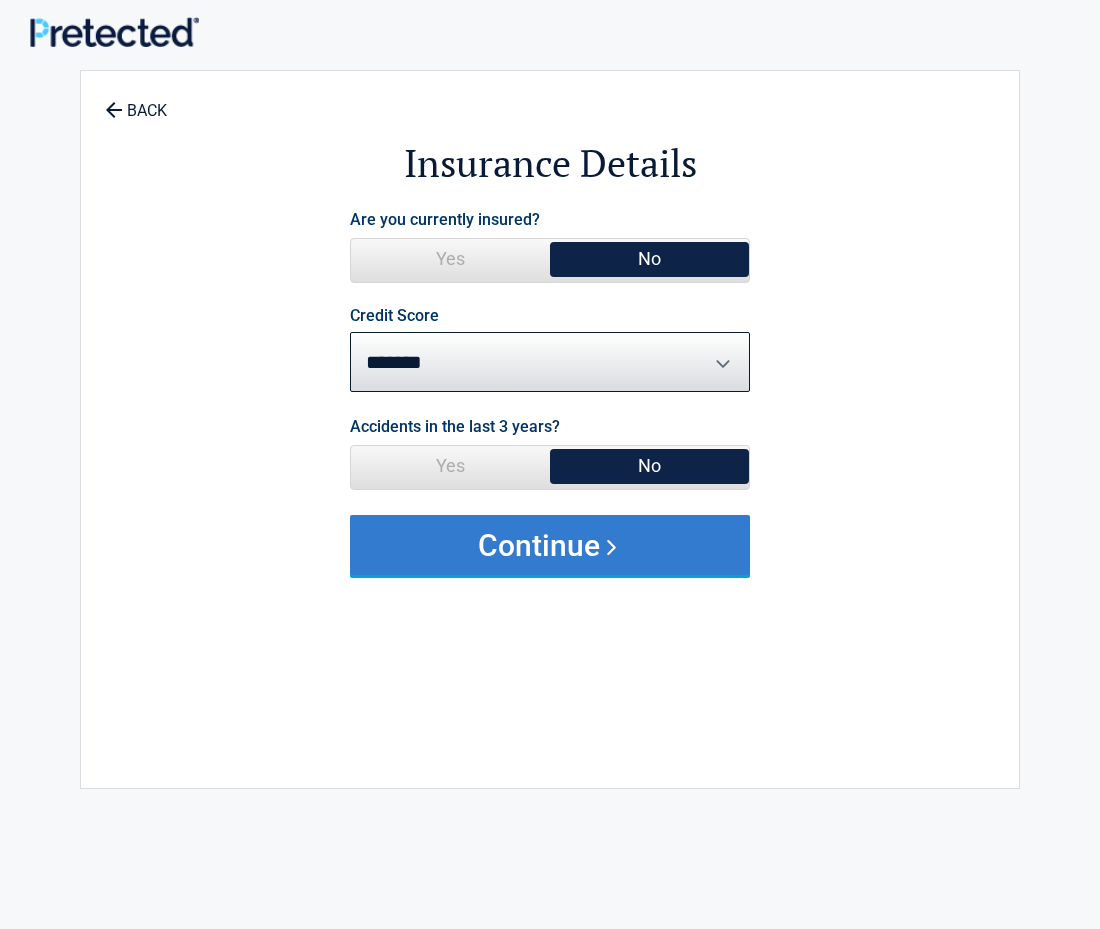 click on "Continue" at bounding box center [550, 545] 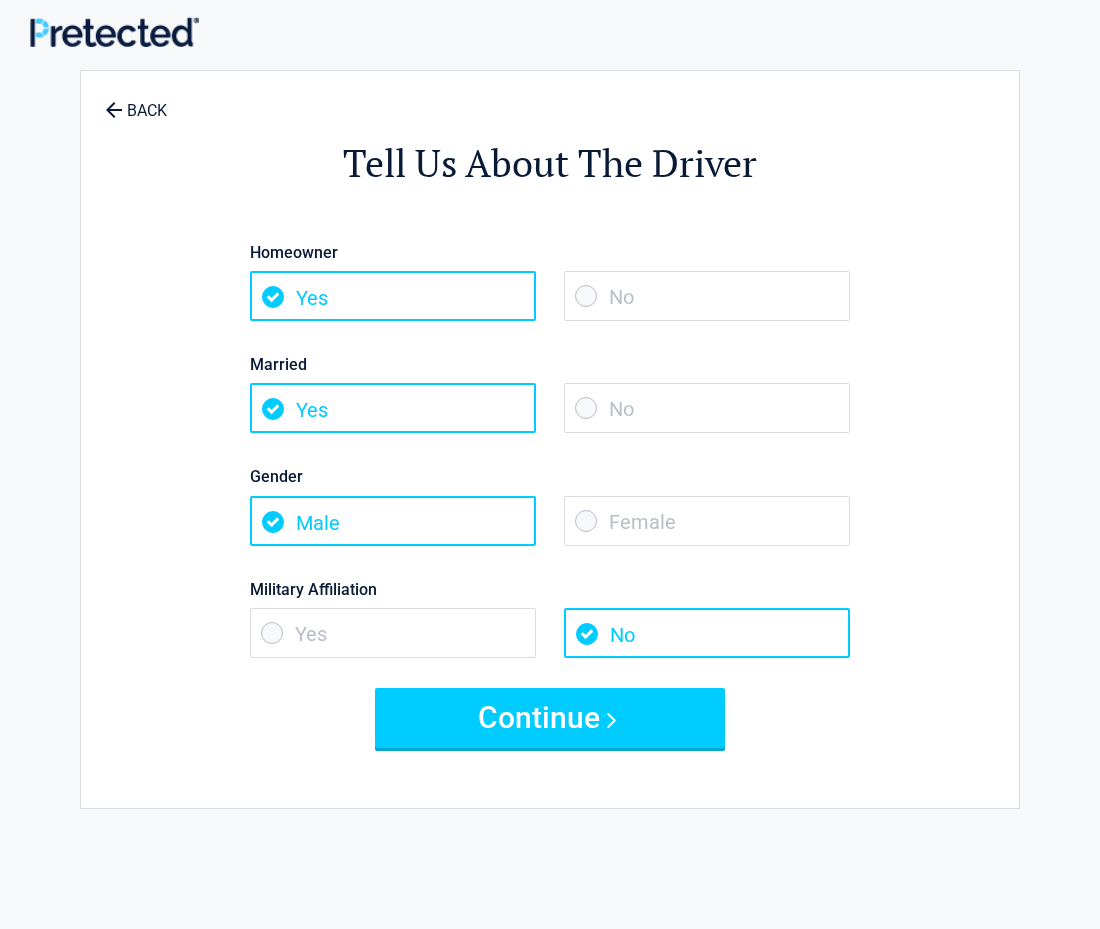 click on "No" at bounding box center [707, 296] 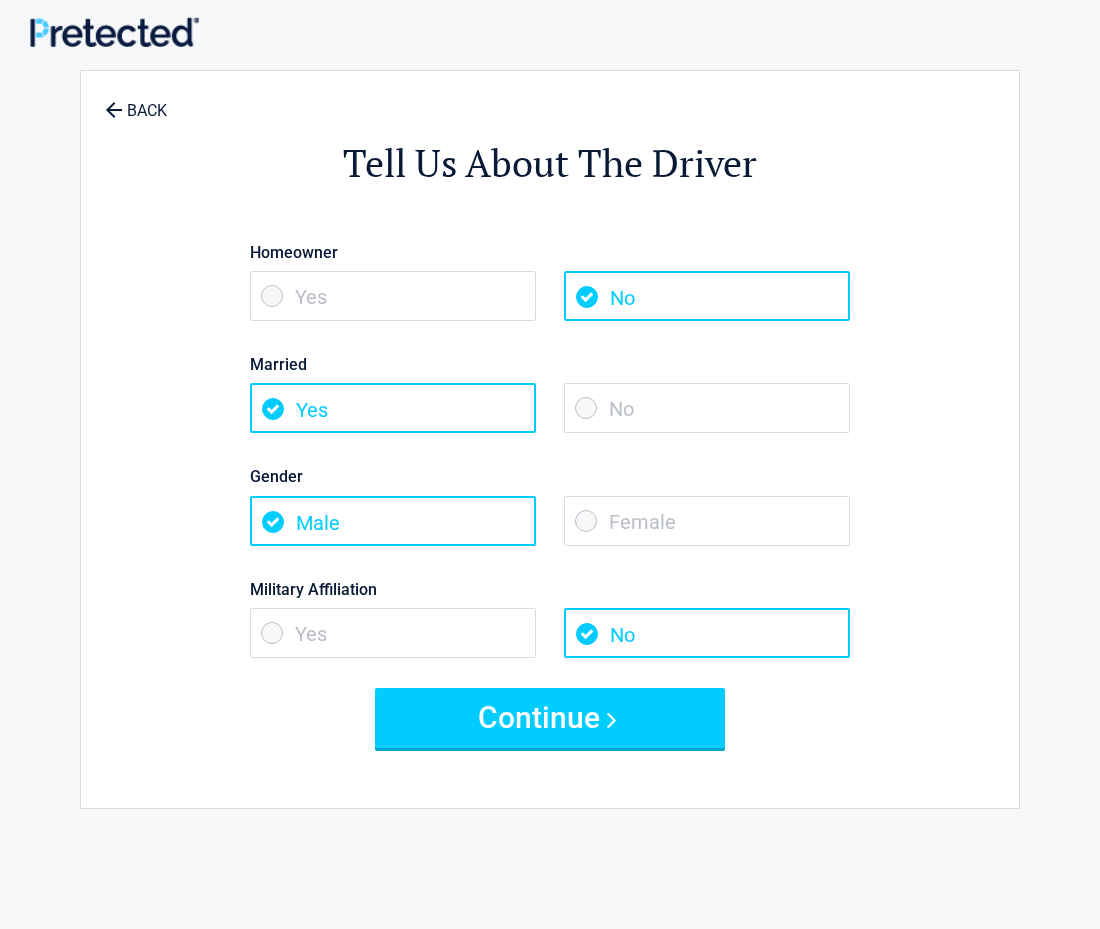 click on "No" at bounding box center [707, 408] 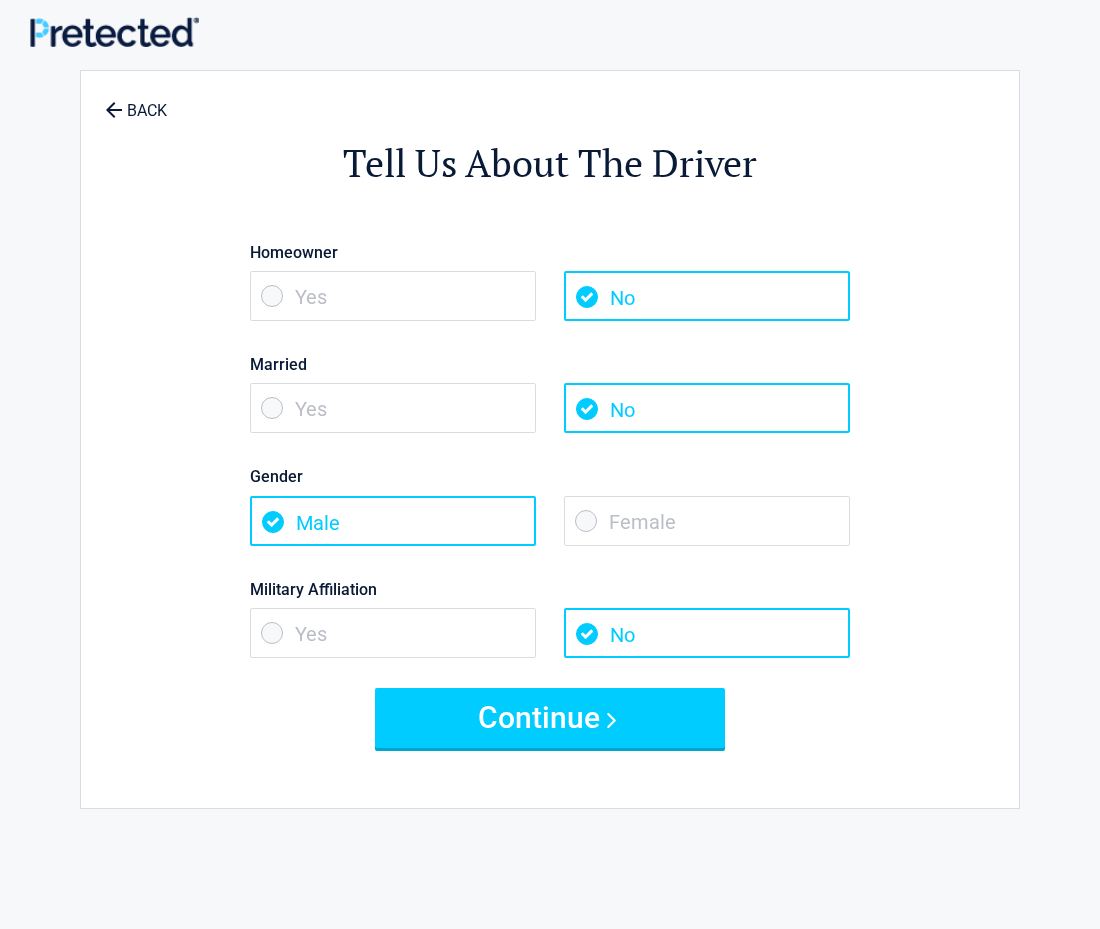 click on "Female" at bounding box center [707, 521] 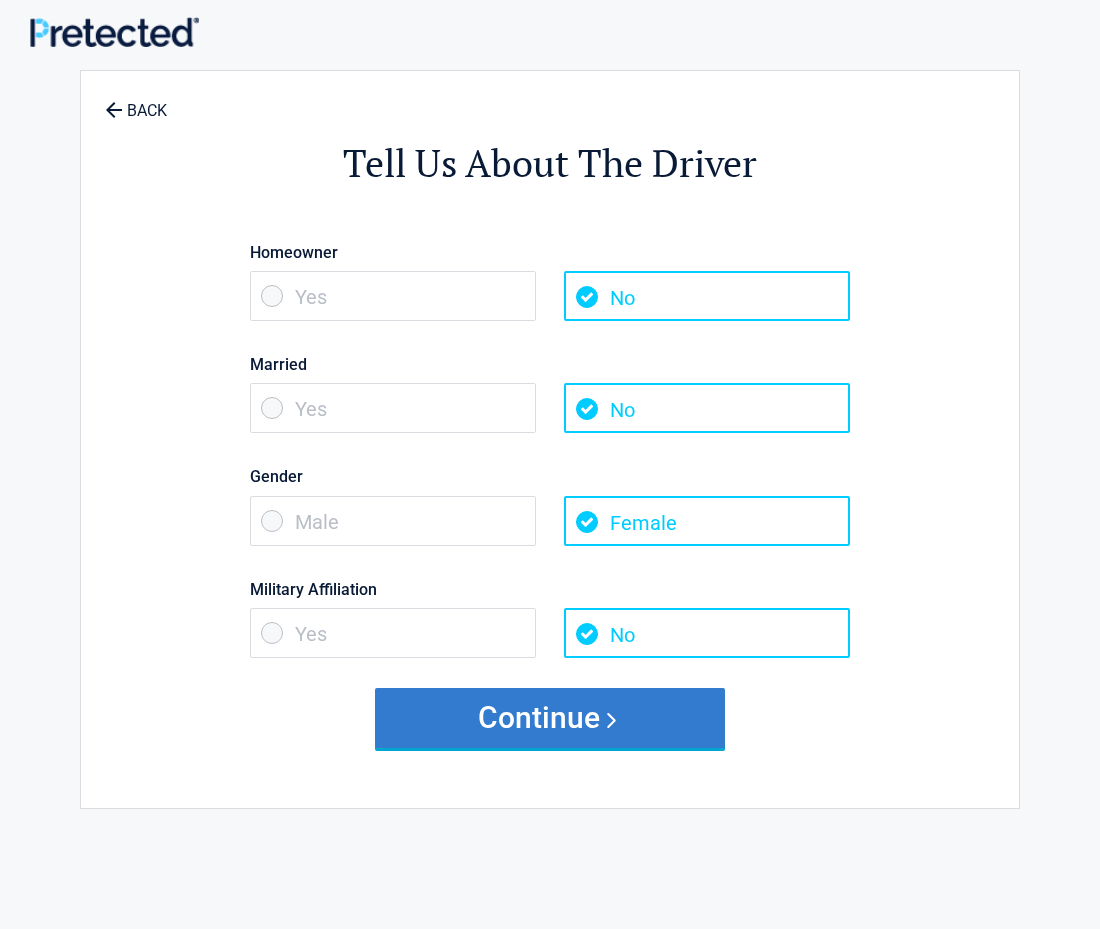 click on "Continue" at bounding box center (550, 718) 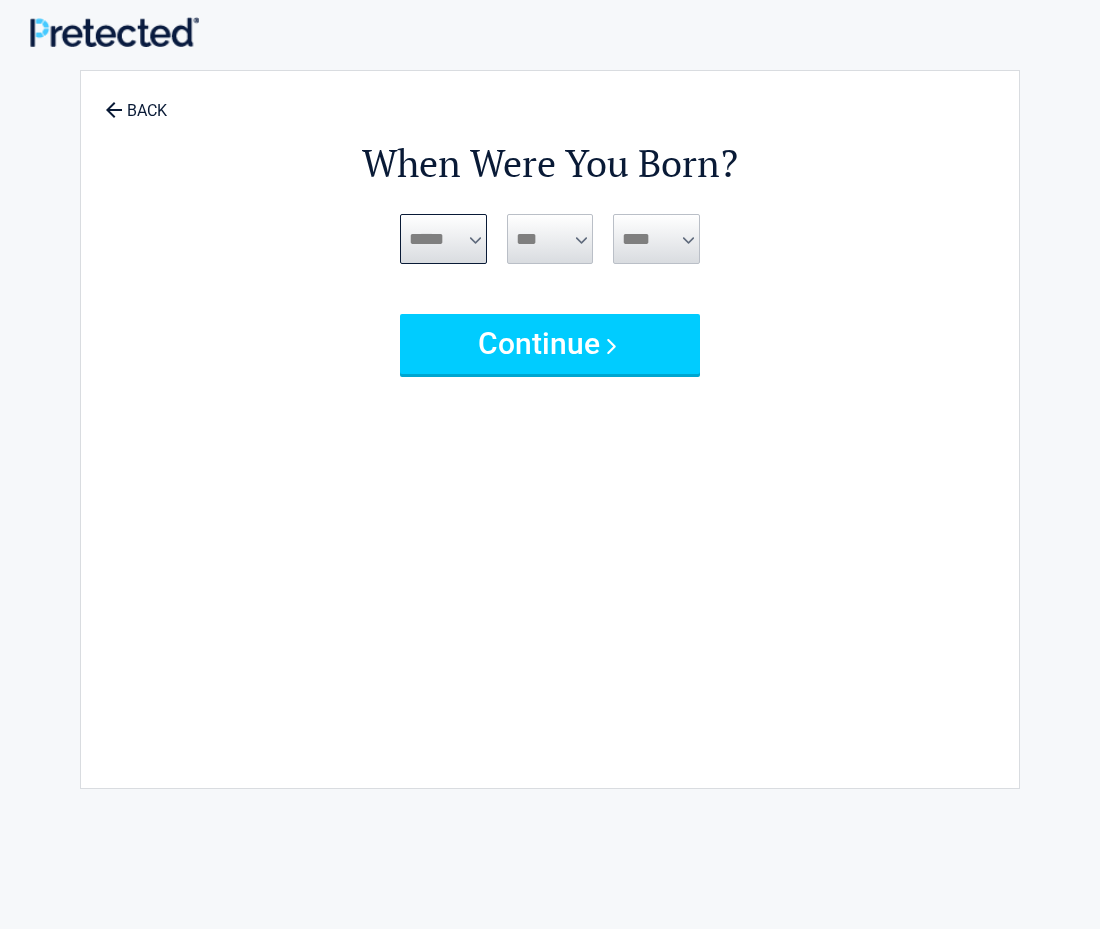 click on "*****
***
***
***
***
***
***
***
***
***
***
***
***" at bounding box center (443, 239) 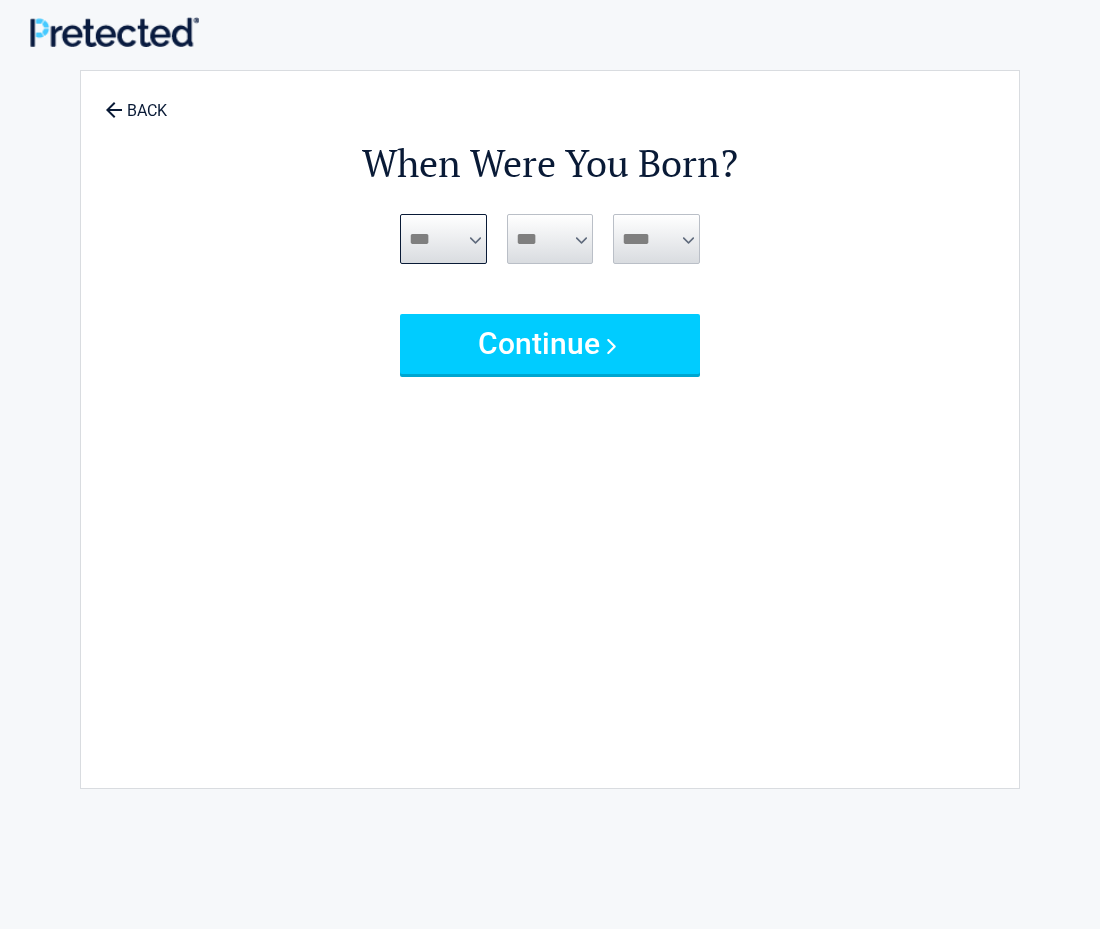 click on "*****
***
***
***
***
***
***
***
***
***
***
***
***" at bounding box center (443, 239) 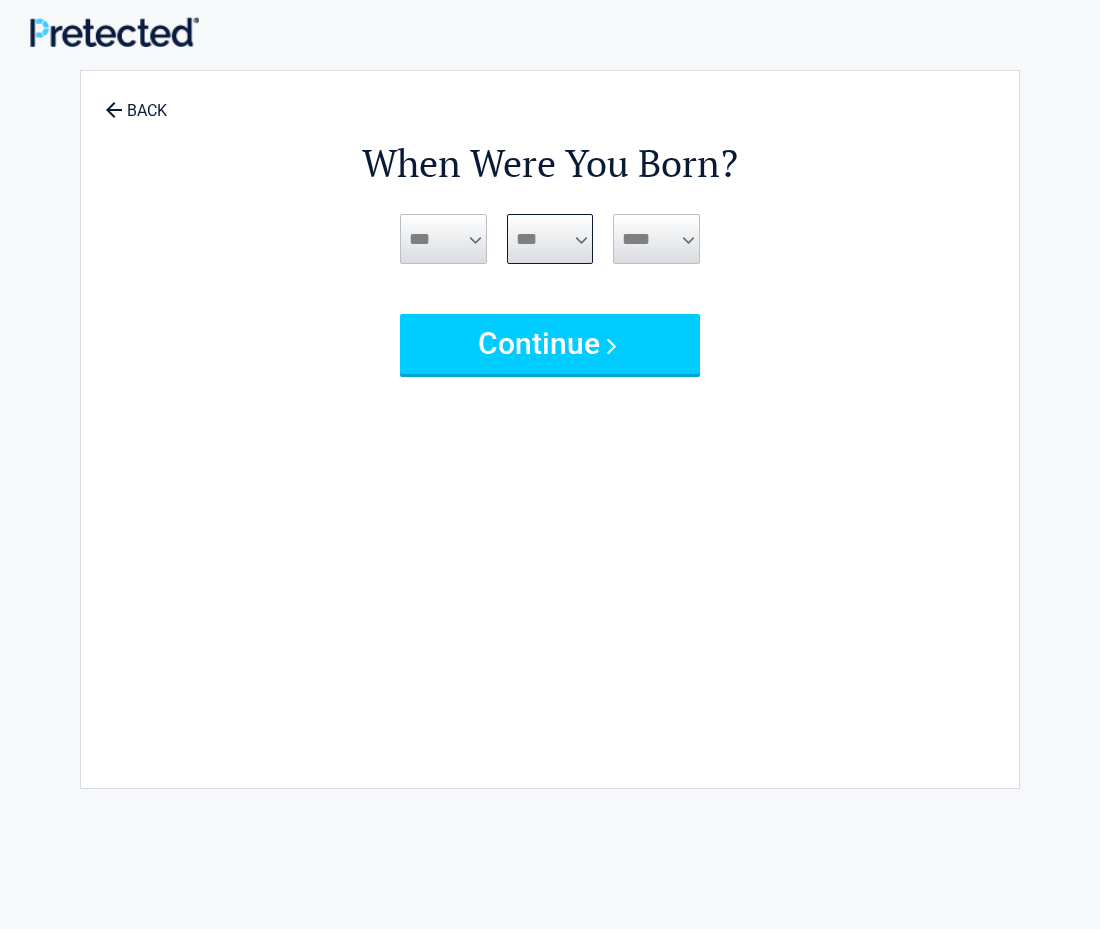 click on "*** * * * * * * * * * ** ** ** ** ** ** ** ** ** ** ** ** ** ** ** ** ** ** ** **" at bounding box center (550, 239) 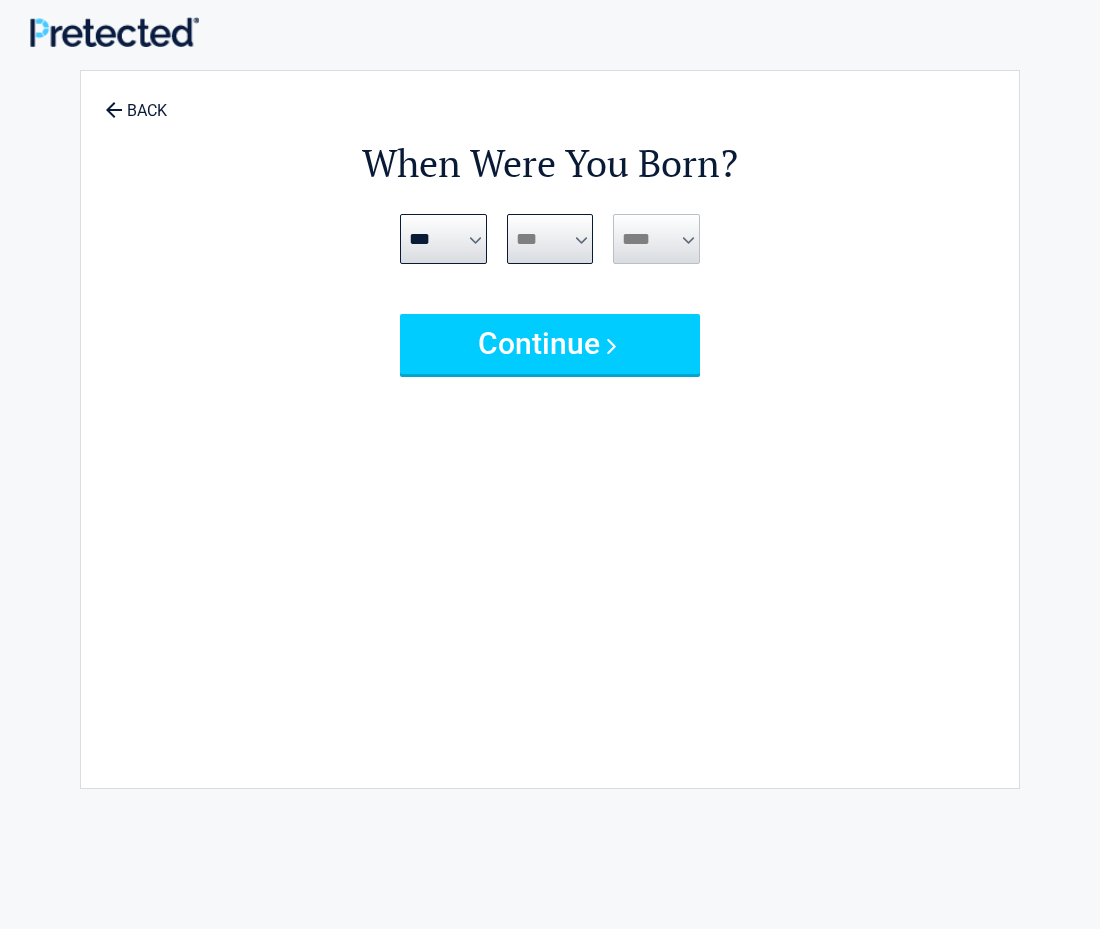 select on "**" 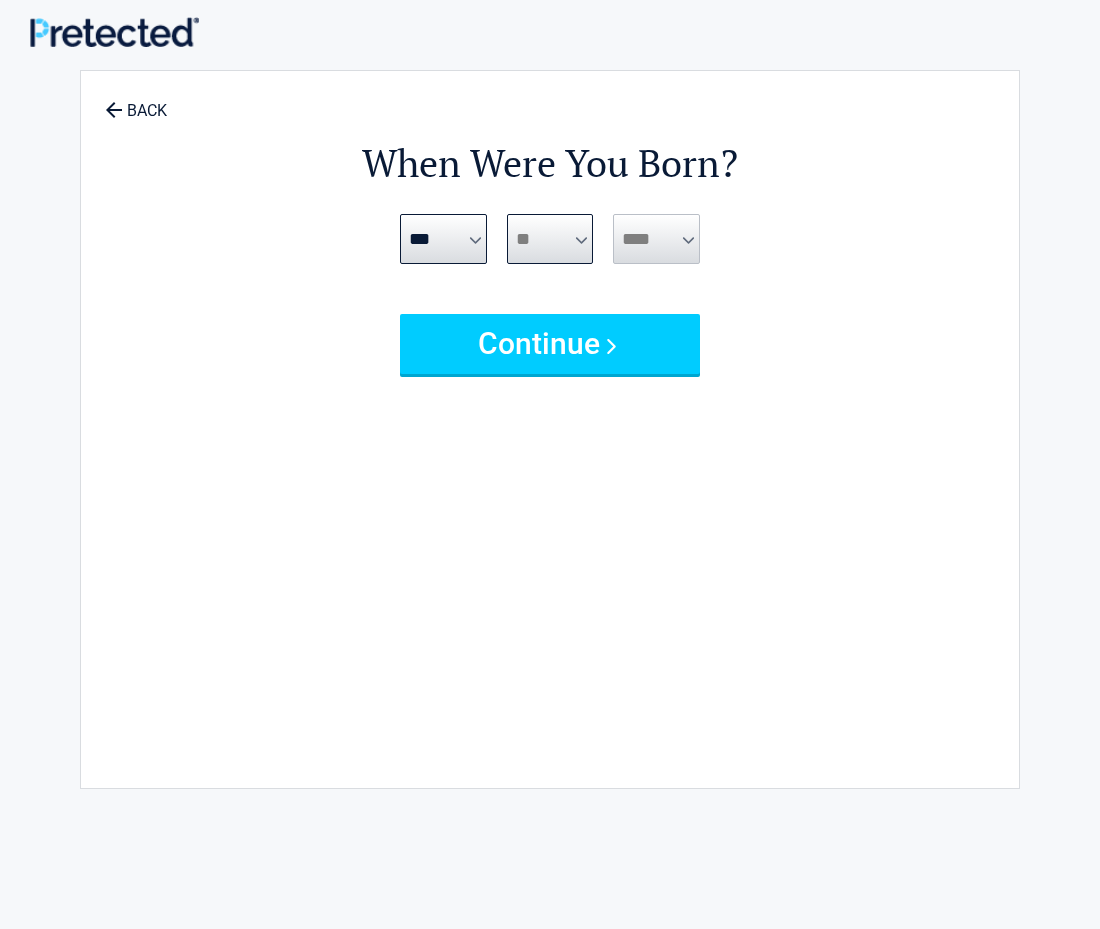 click on "*** * * * * * * * * * ** ** ** ** ** ** ** ** ** ** ** ** ** ** ** ** ** ** ** **" at bounding box center [550, 239] 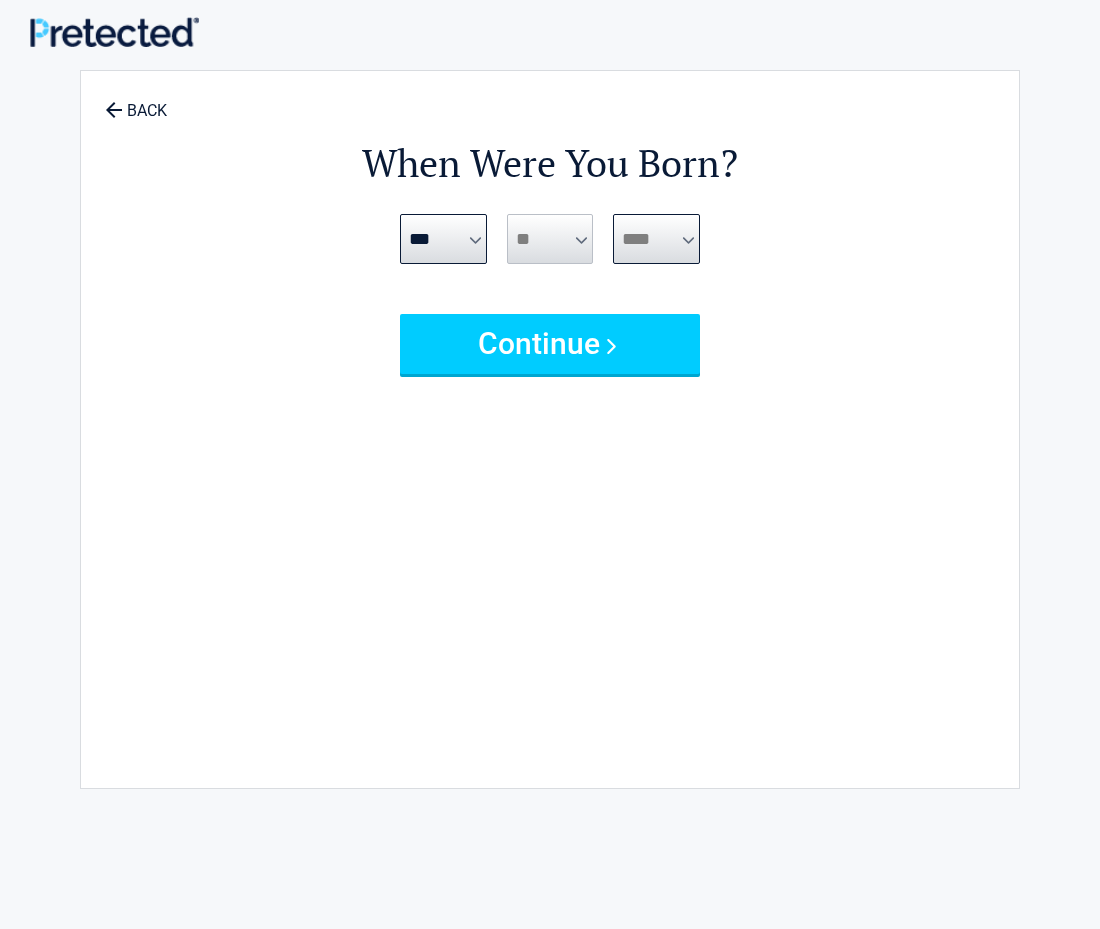 click on "****
****
****
****
****
****
****
****
****
****
****
****
****
****
****
****
****
****
****
****
****
****
****
****
****
****
****
****
****
****
****
****
****
****
****
****
****
****
****
****
****
****
****
****
****
****
****
****
****
****
****
****
****
****
****
****
****
****
****
****
****
****
****
****" at bounding box center [656, 239] 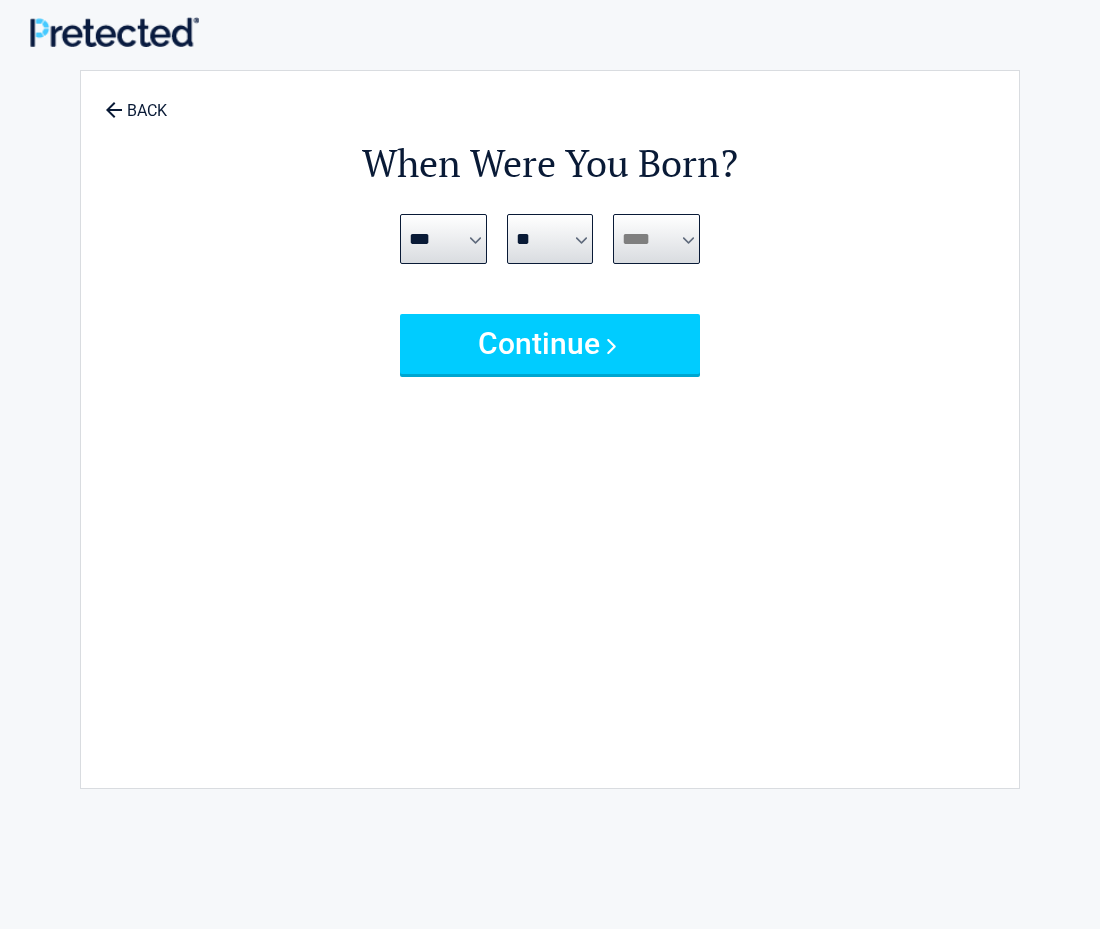 select on "****" 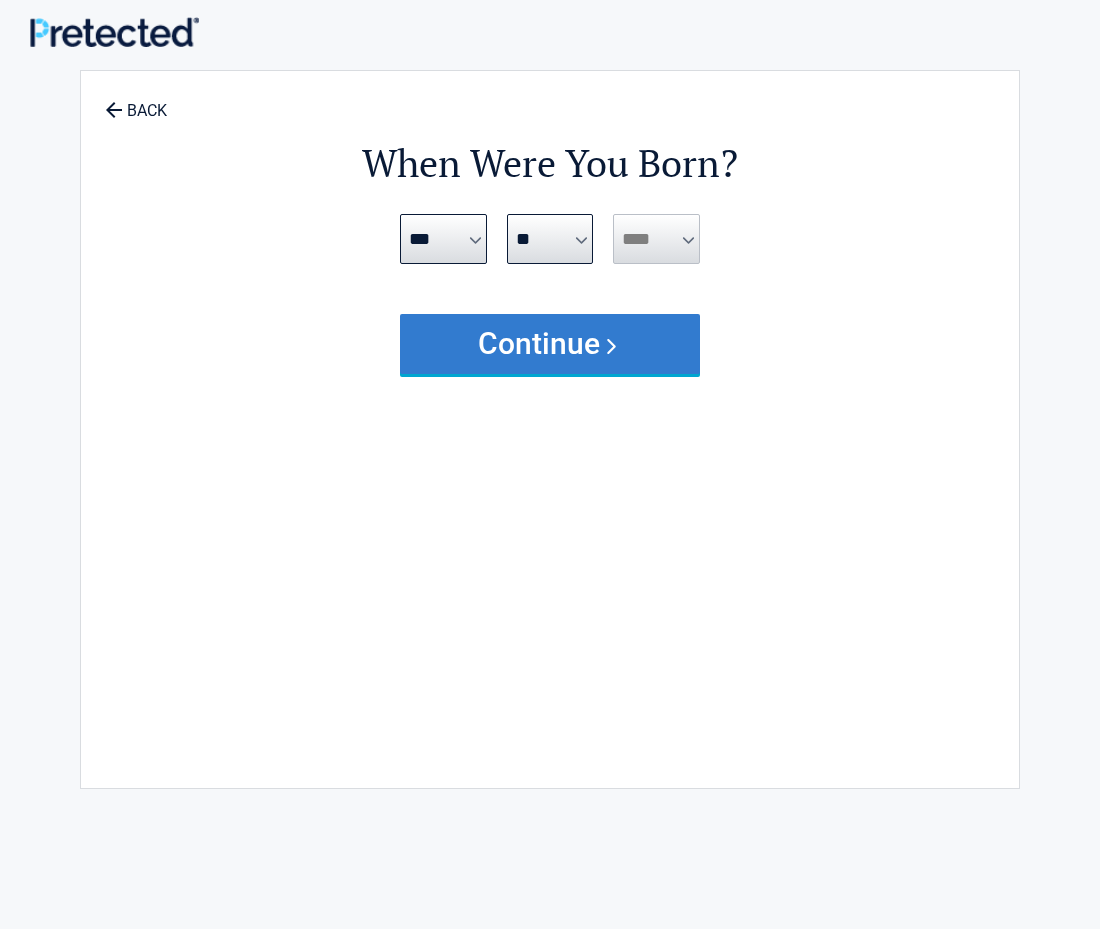 click on "Continue" at bounding box center [550, 344] 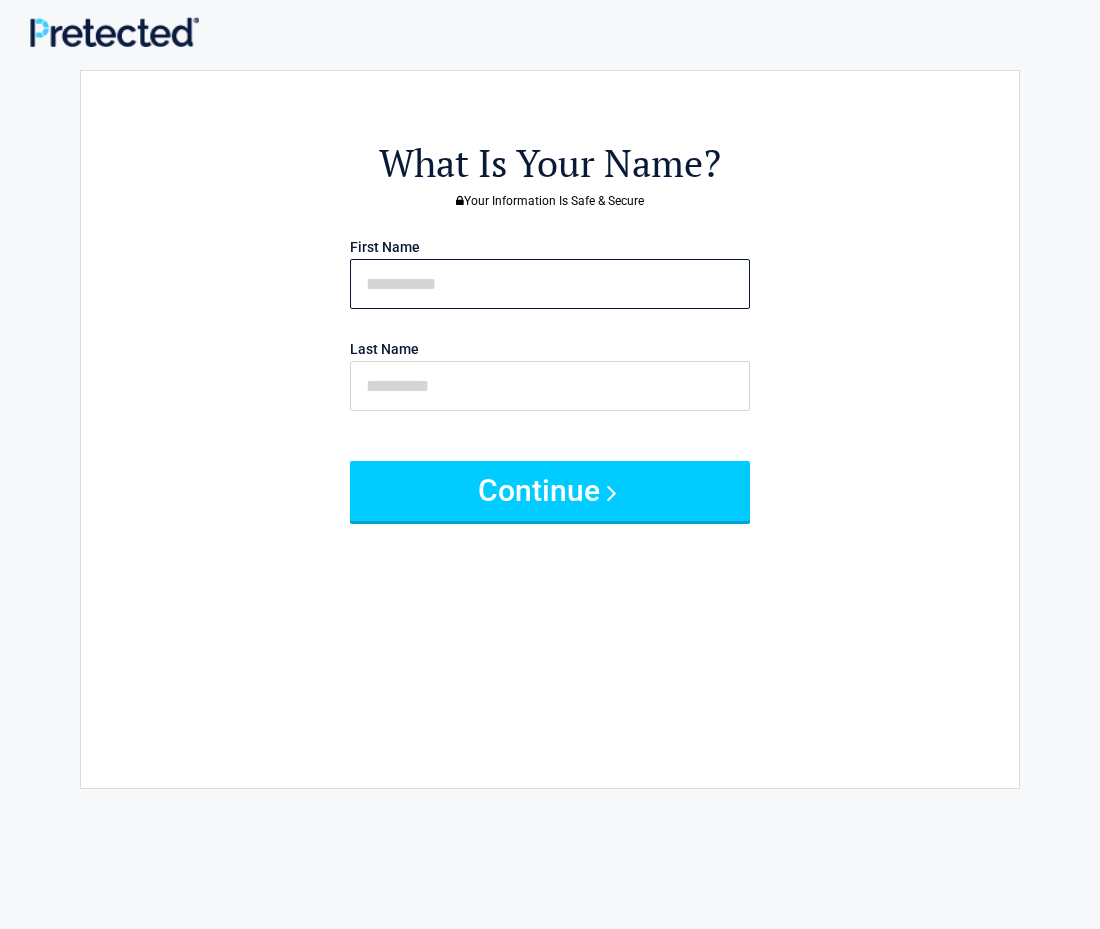 click at bounding box center [550, 284] 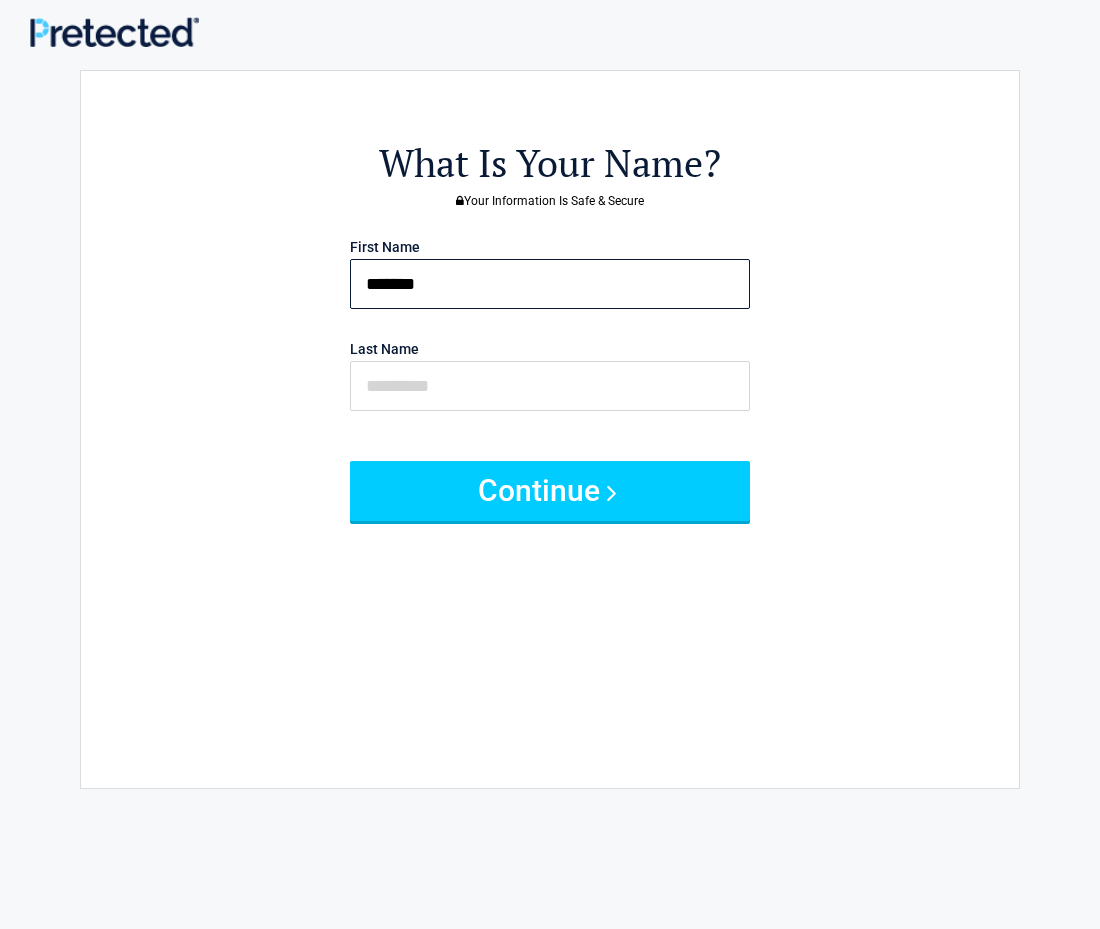 type on "********" 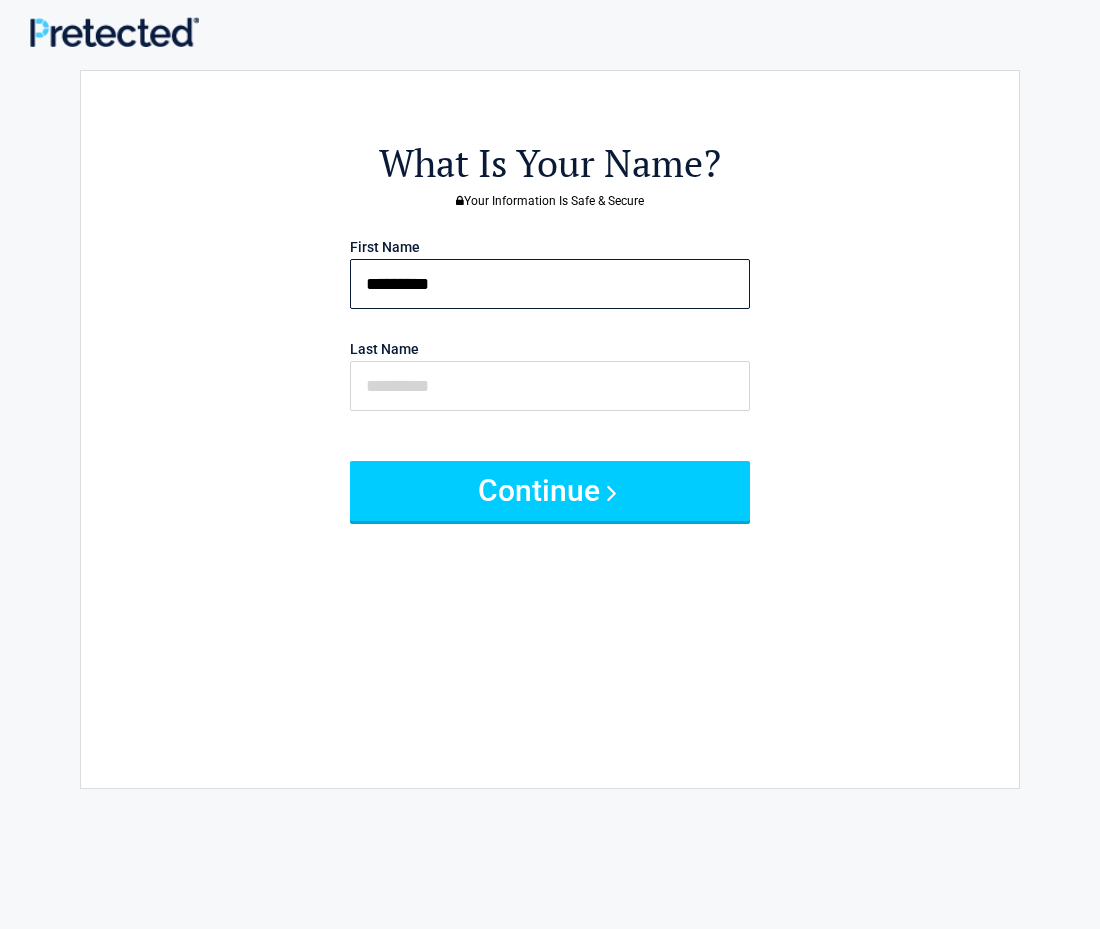 type on "********" 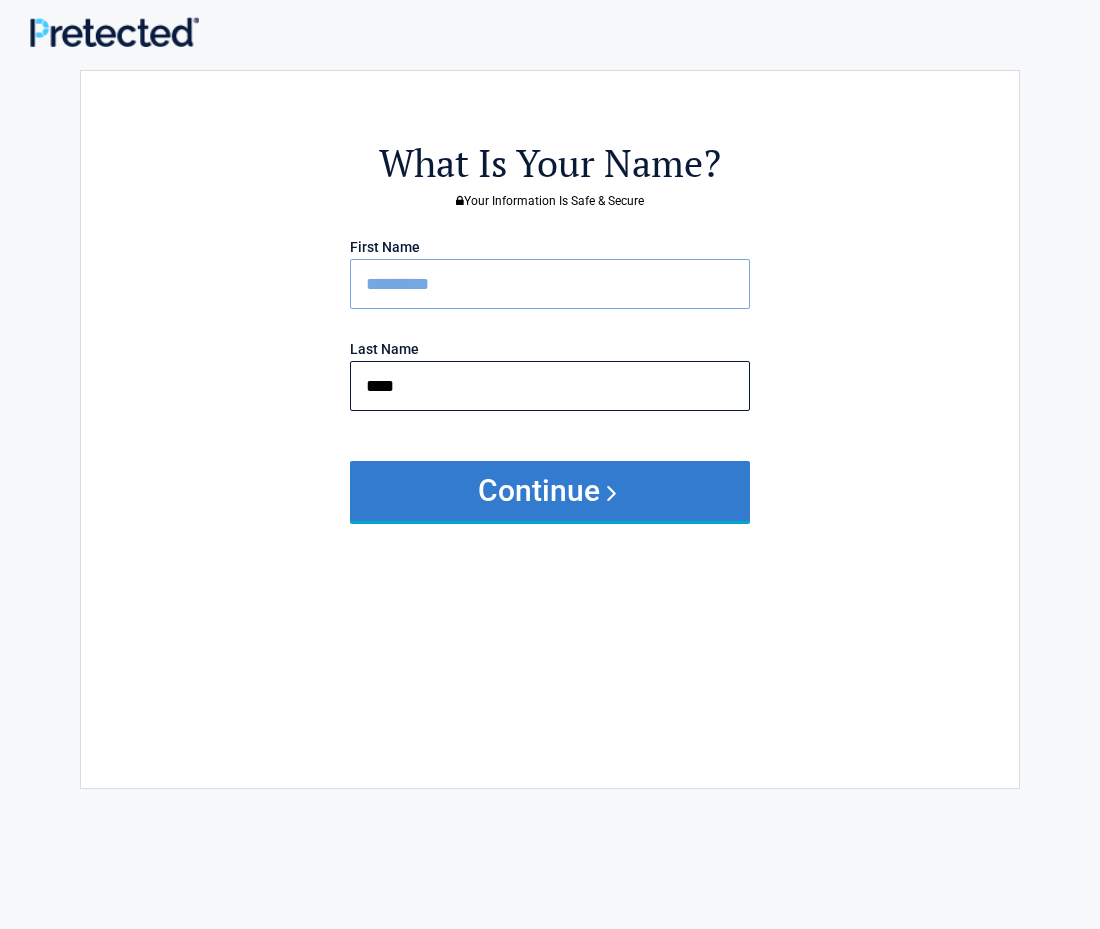 type on "****" 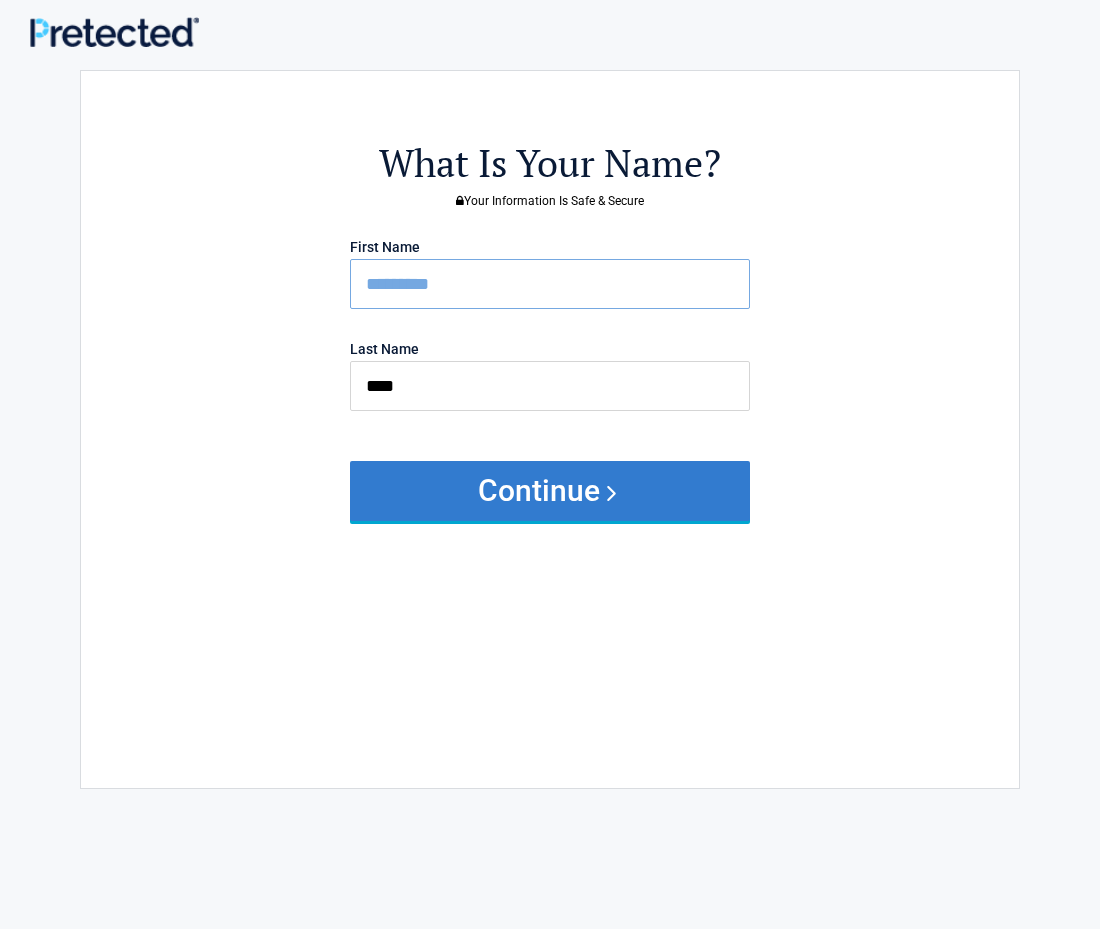 click on "Continue" at bounding box center [550, 491] 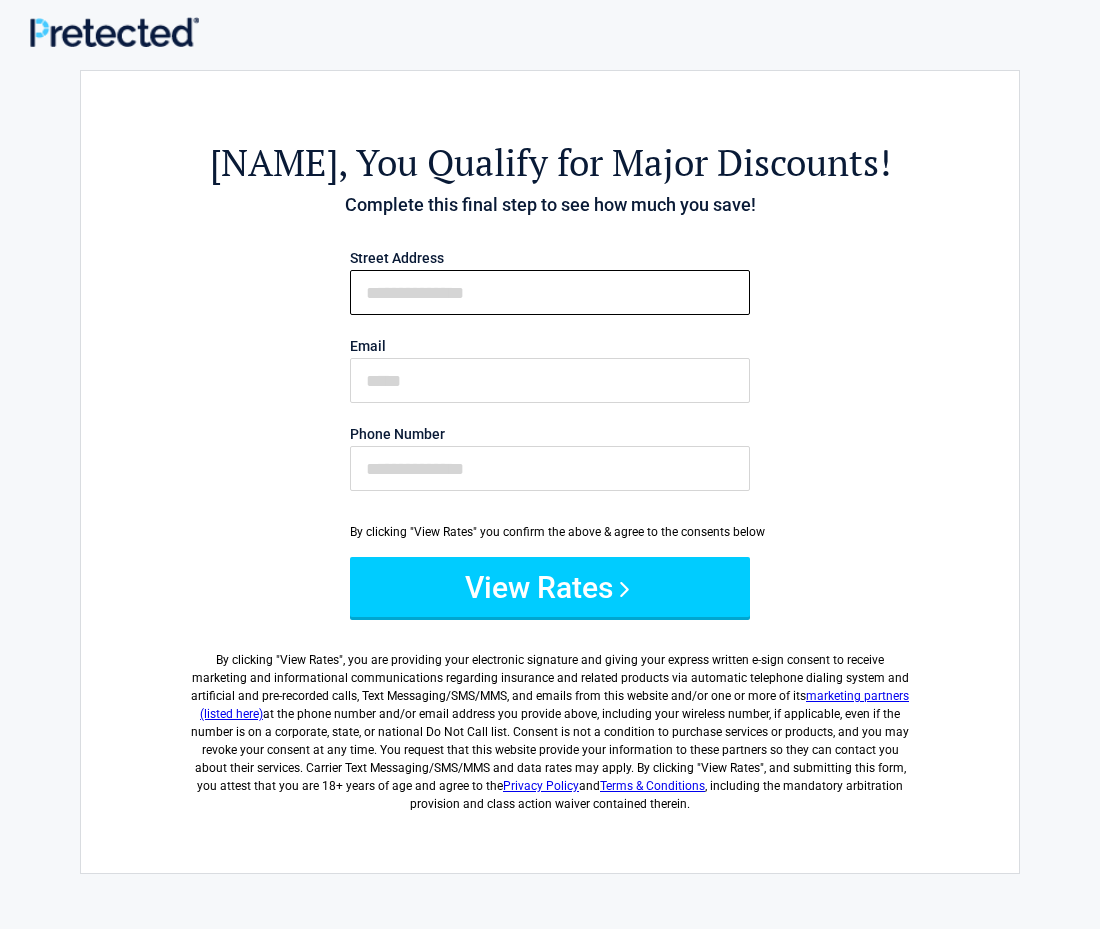 click on "First Name" at bounding box center (550, 292) 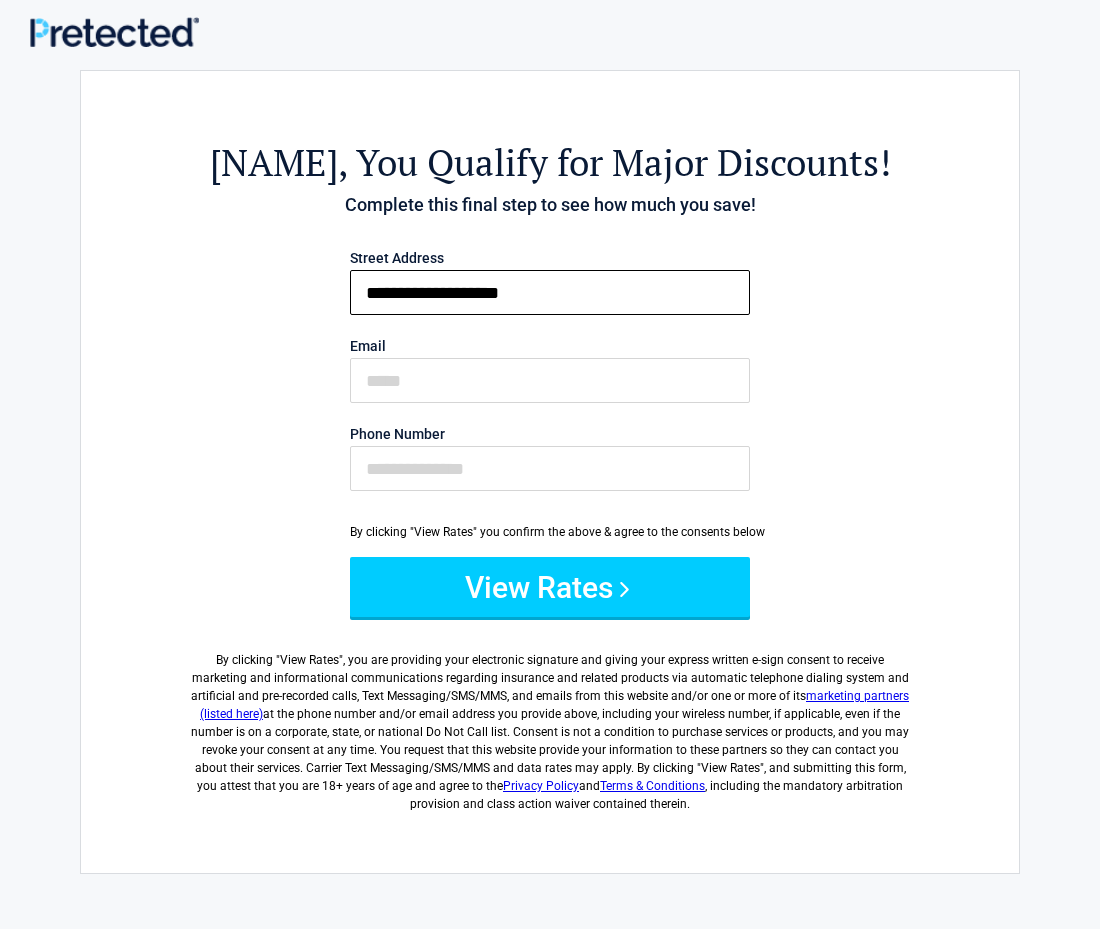 type on "**********" 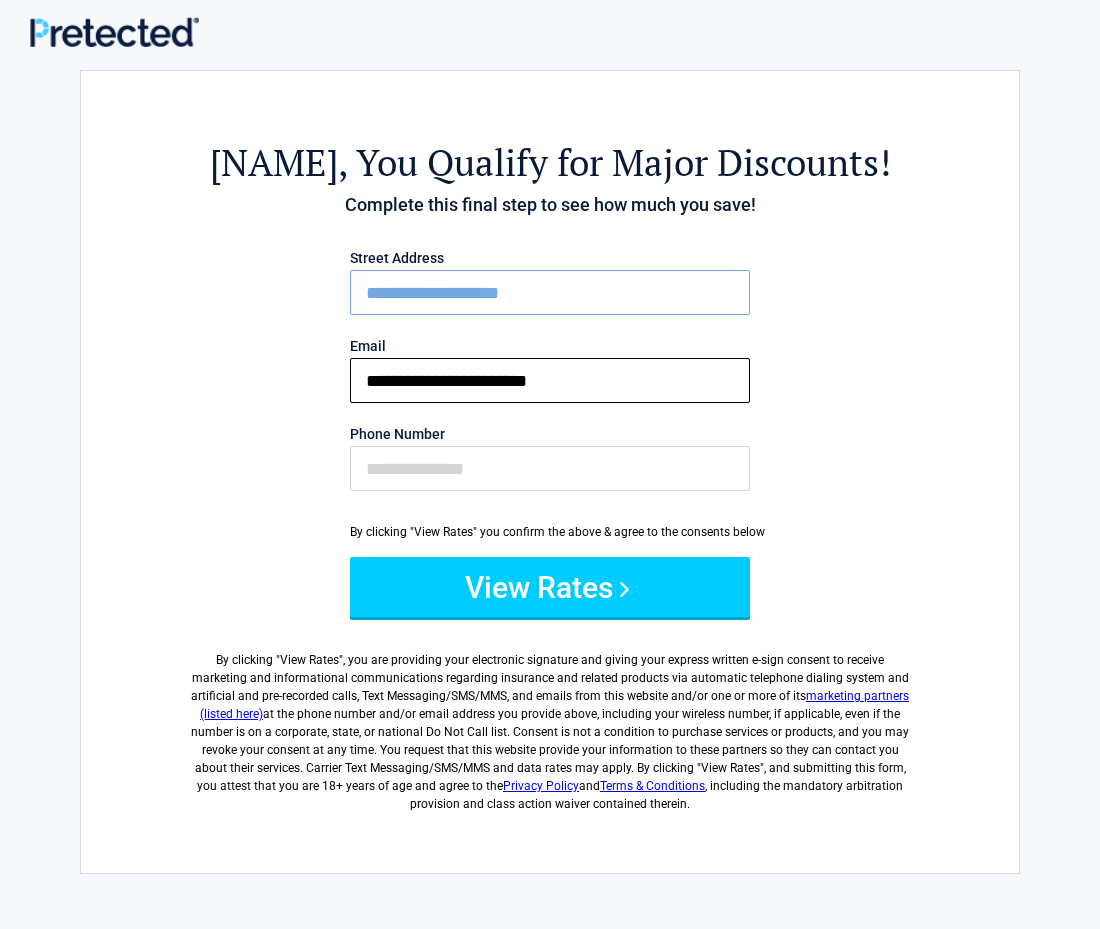 type on "**********" 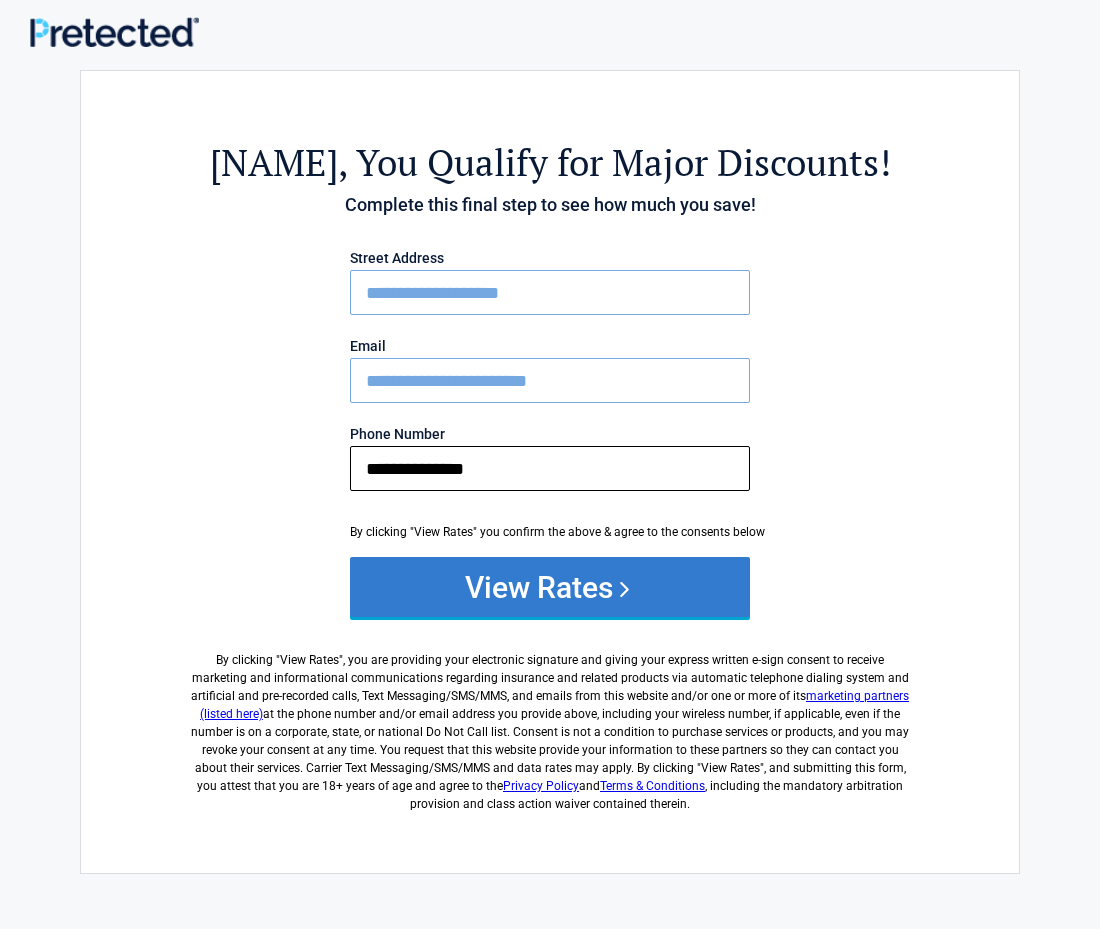 type on "**********" 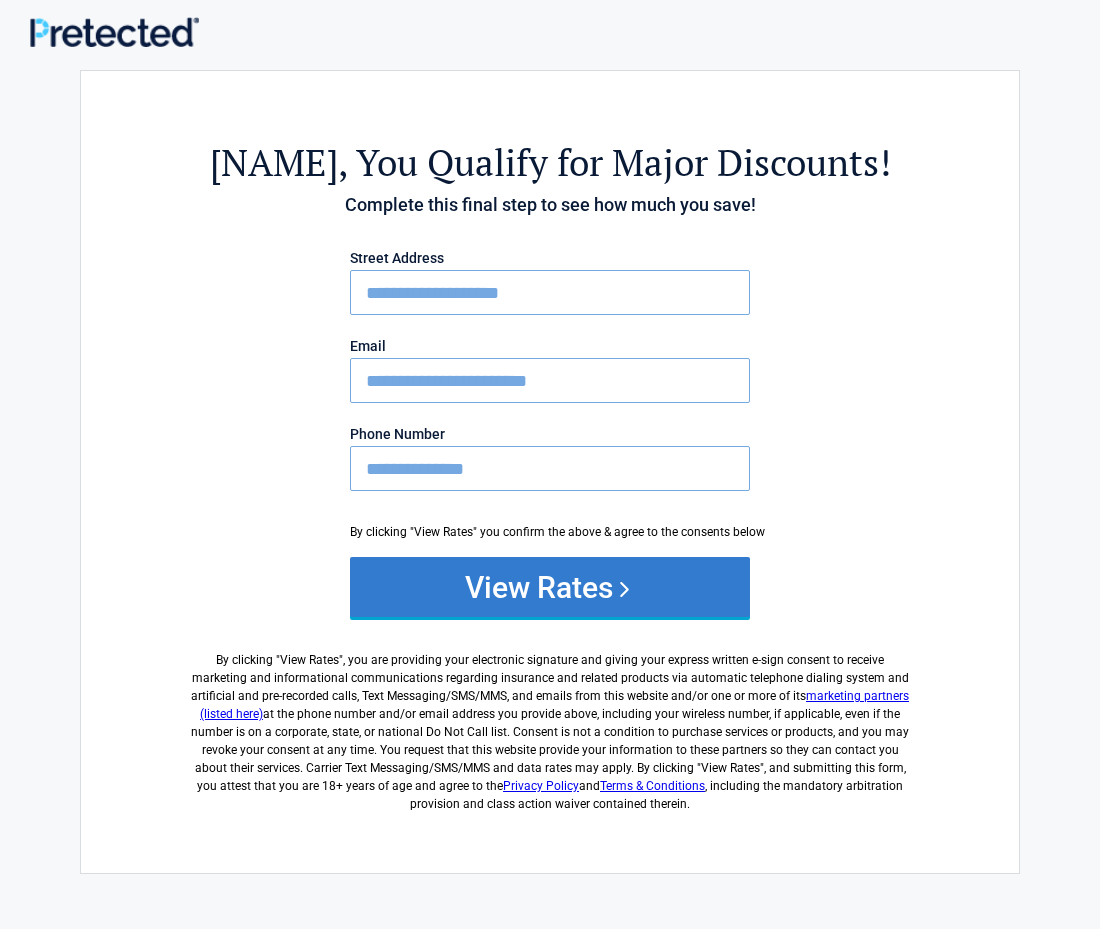 click on "View Rates" at bounding box center [550, 587] 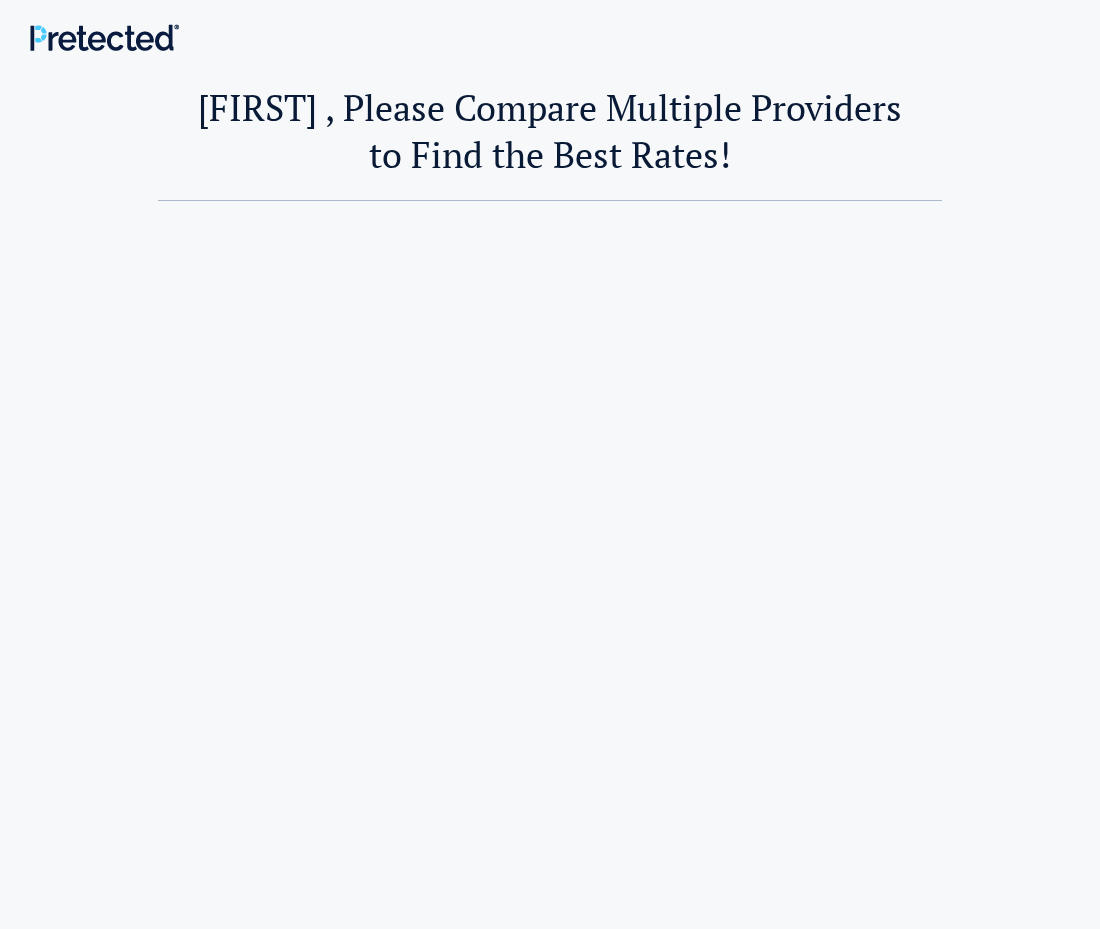scroll, scrollTop: 0, scrollLeft: 0, axis: both 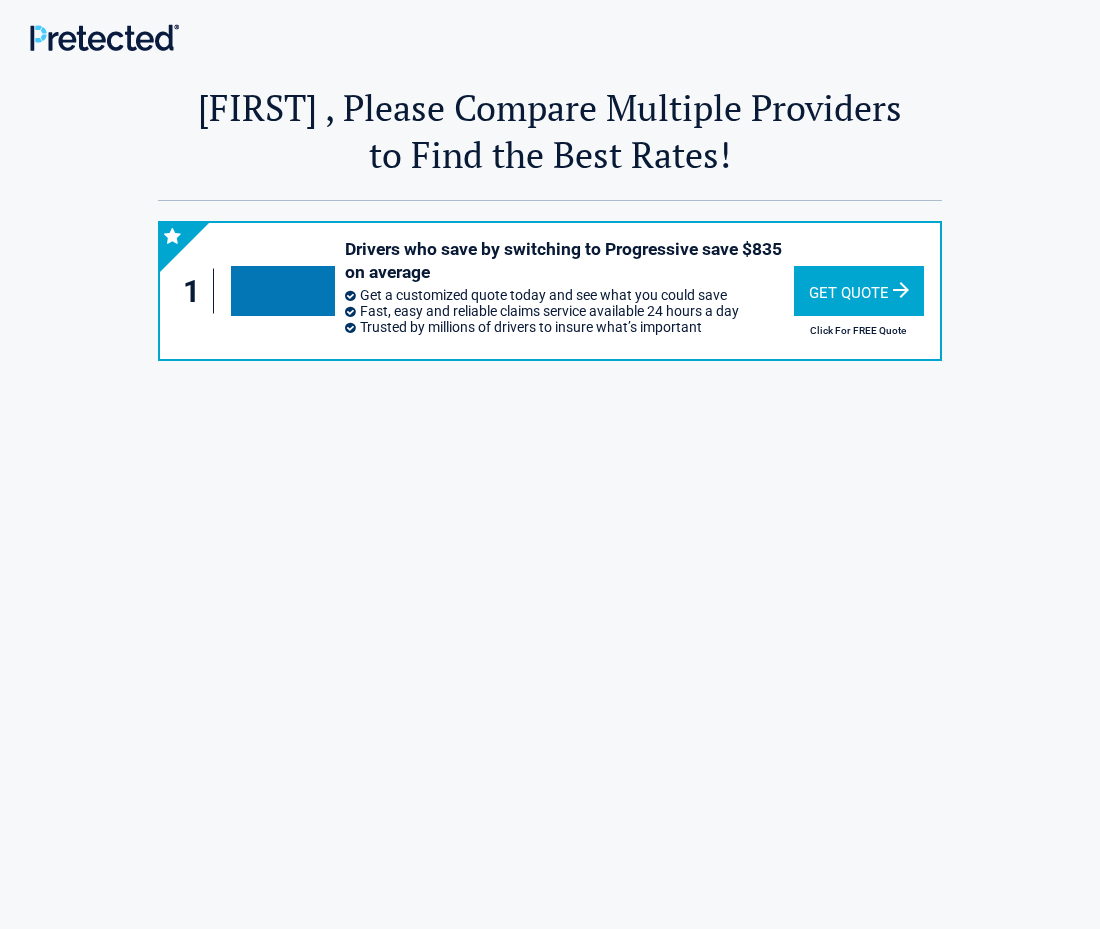 click on "Get Quote" at bounding box center [859, 291] 